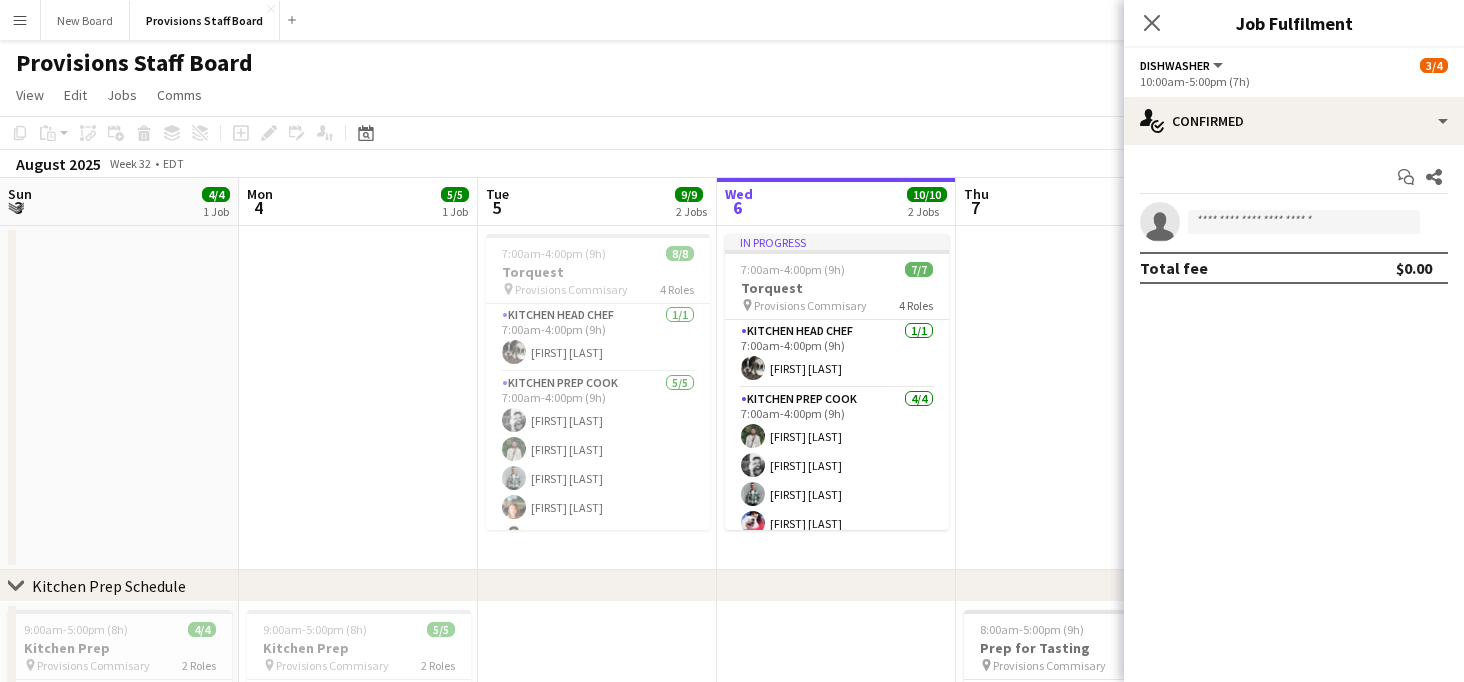 scroll, scrollTop: 0, scrollLeft: 0, axis: both 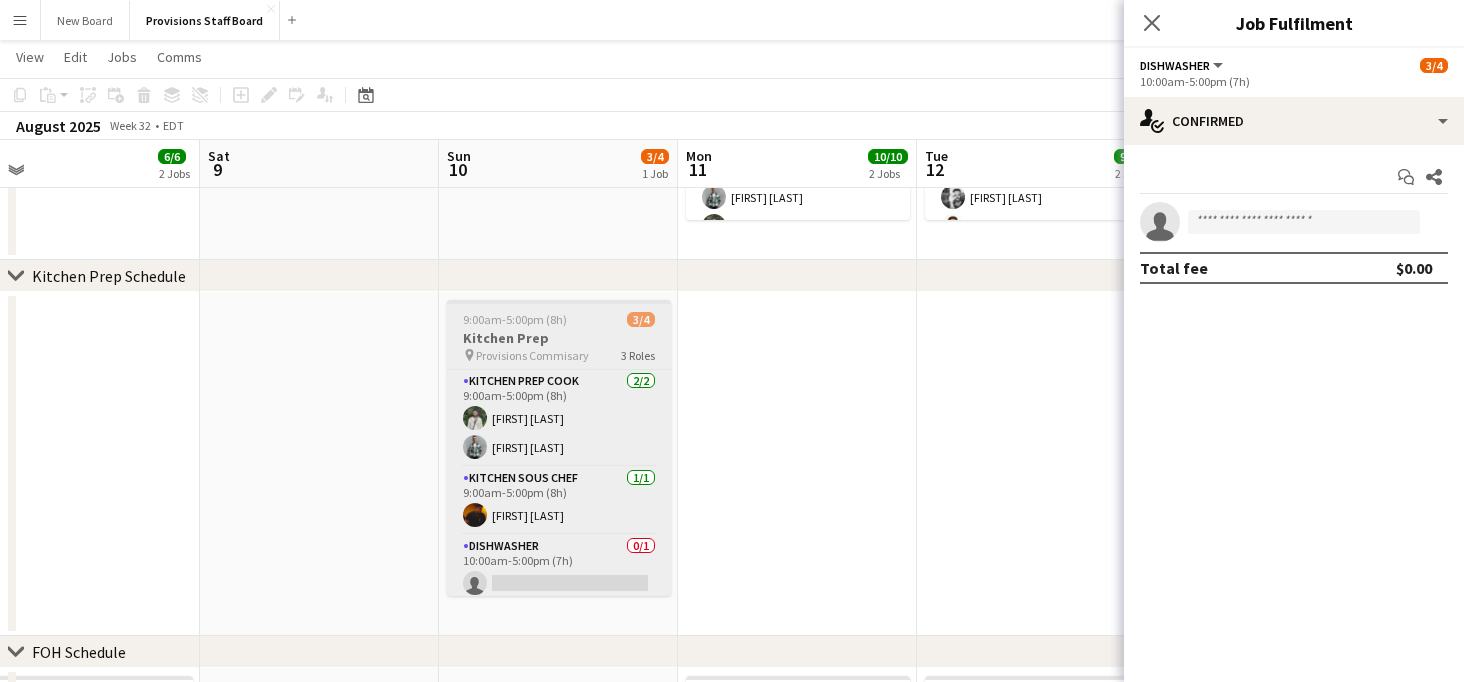 click on "Kitchen Prep" 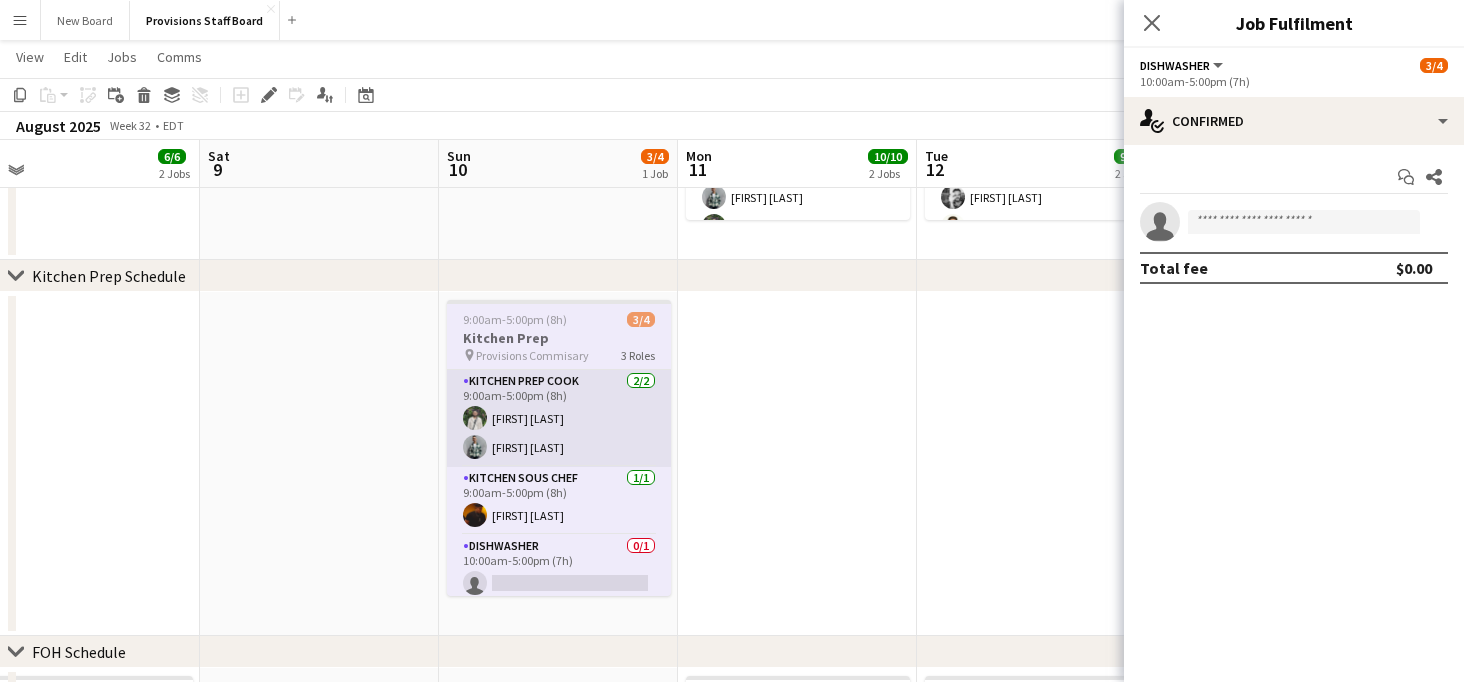 click on "Kitchen Prep Cook 2/2 9:00am-5:00pm (8h) [FIRST] [LAST] [FIRST] [LAST]" 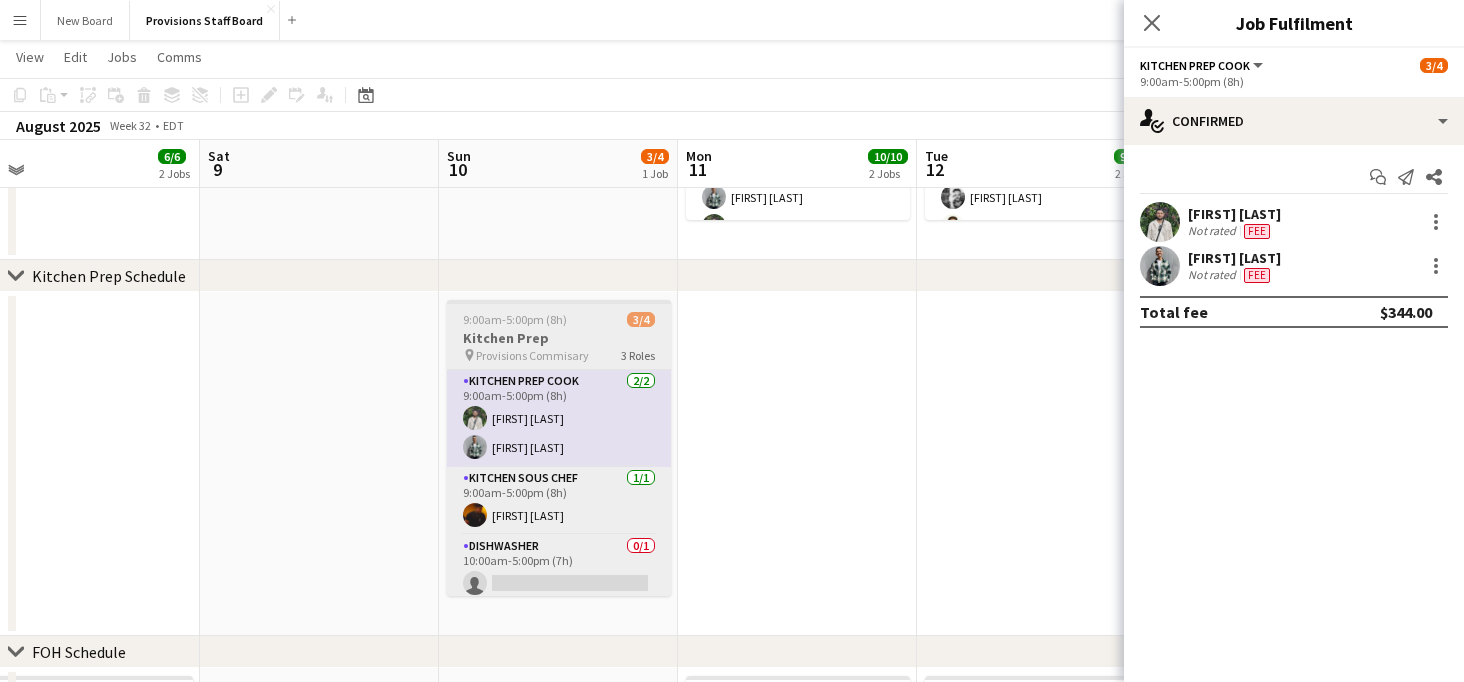 click on "9:00am-5:00pm (8h)" 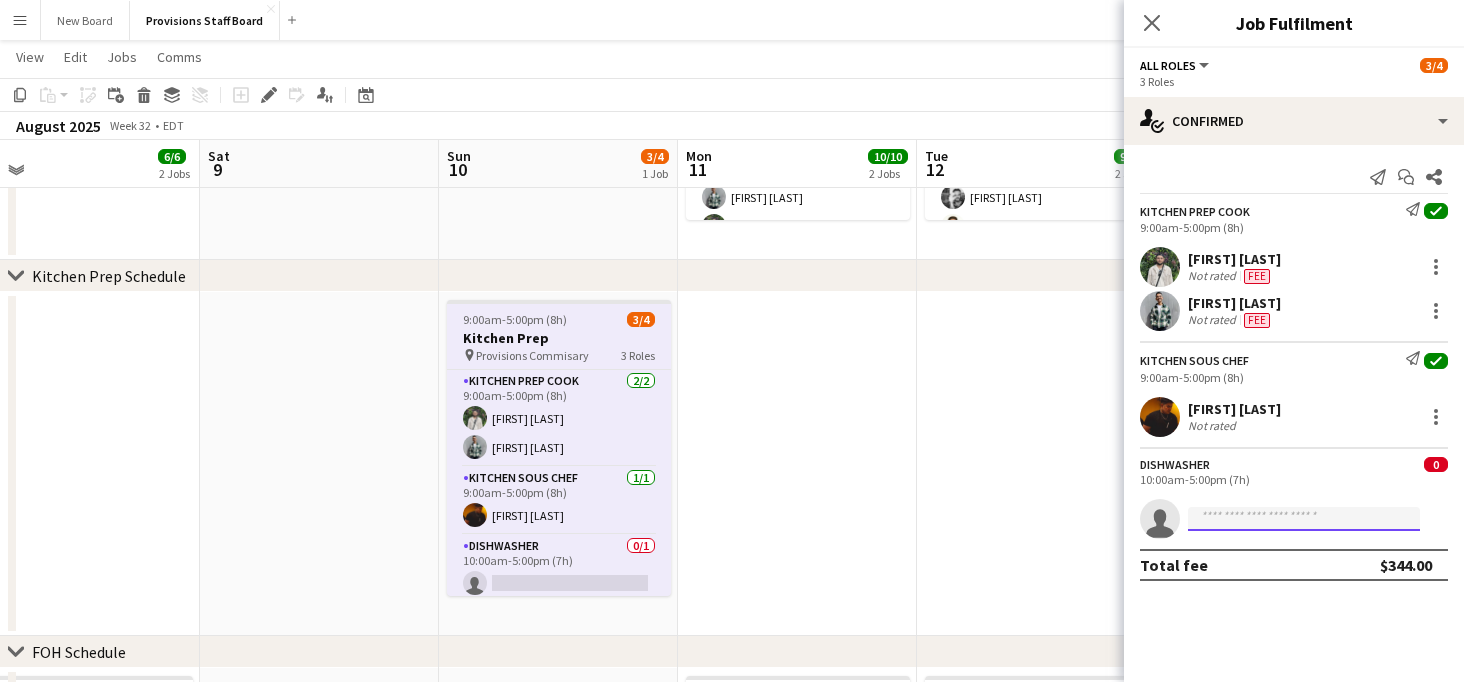 click at bounding box center [1304, 519] 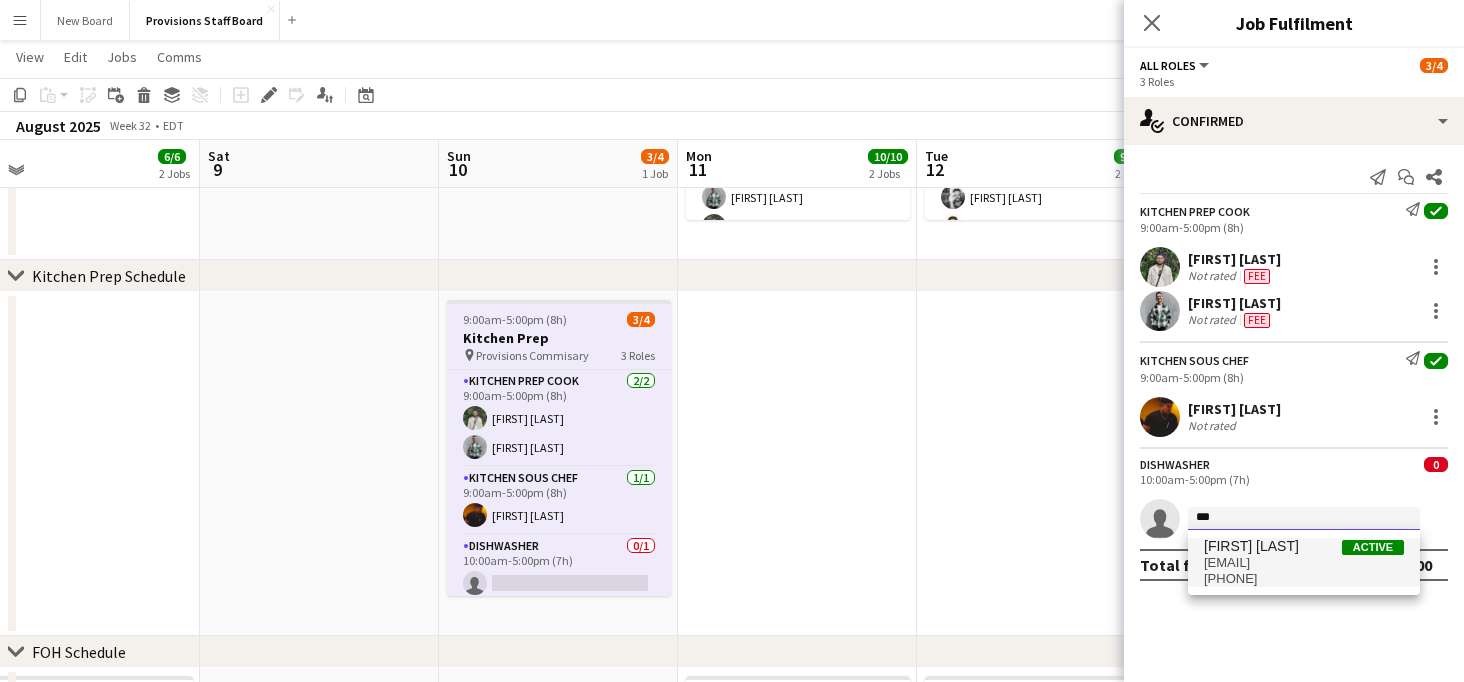 type on "***" 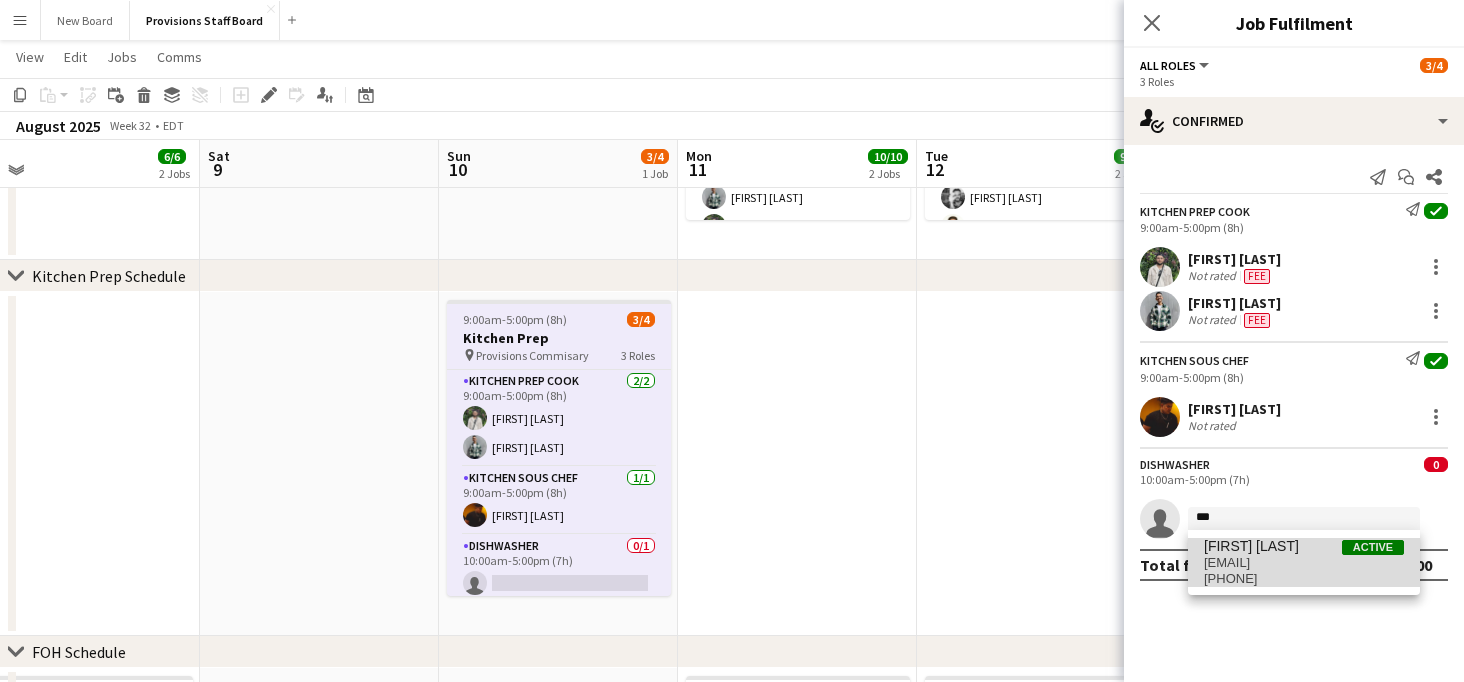 click on "[EMAIL]" at bounding box center [1304, 563] 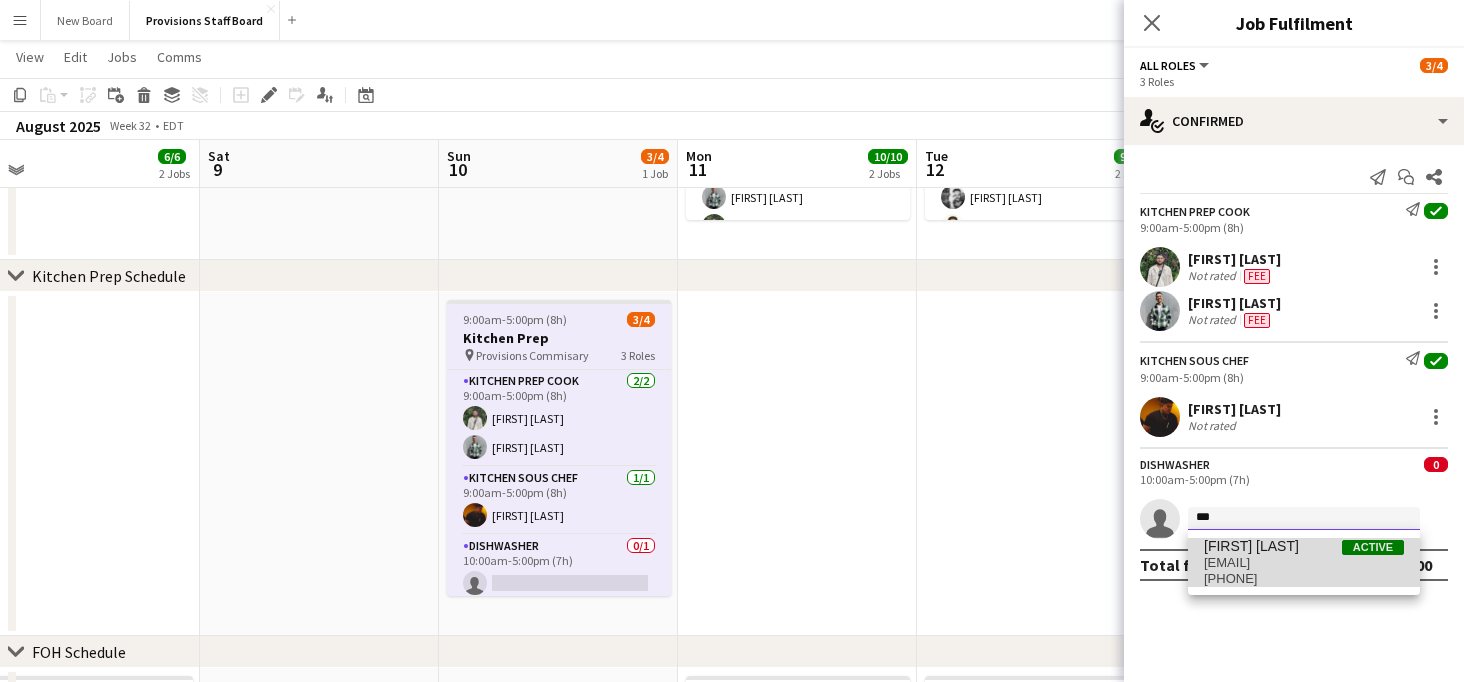 type 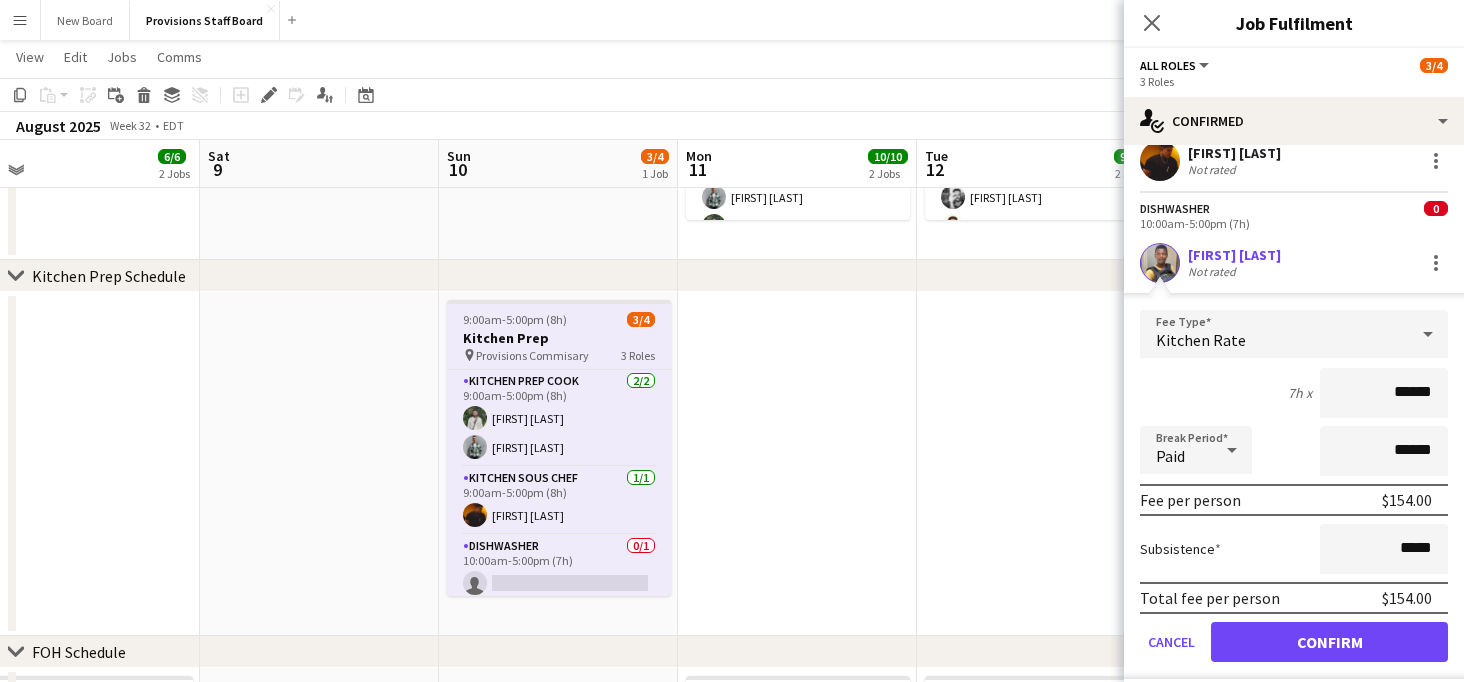 scroll, scrollTop: 256, scrollLeft: 0, axis: vertical 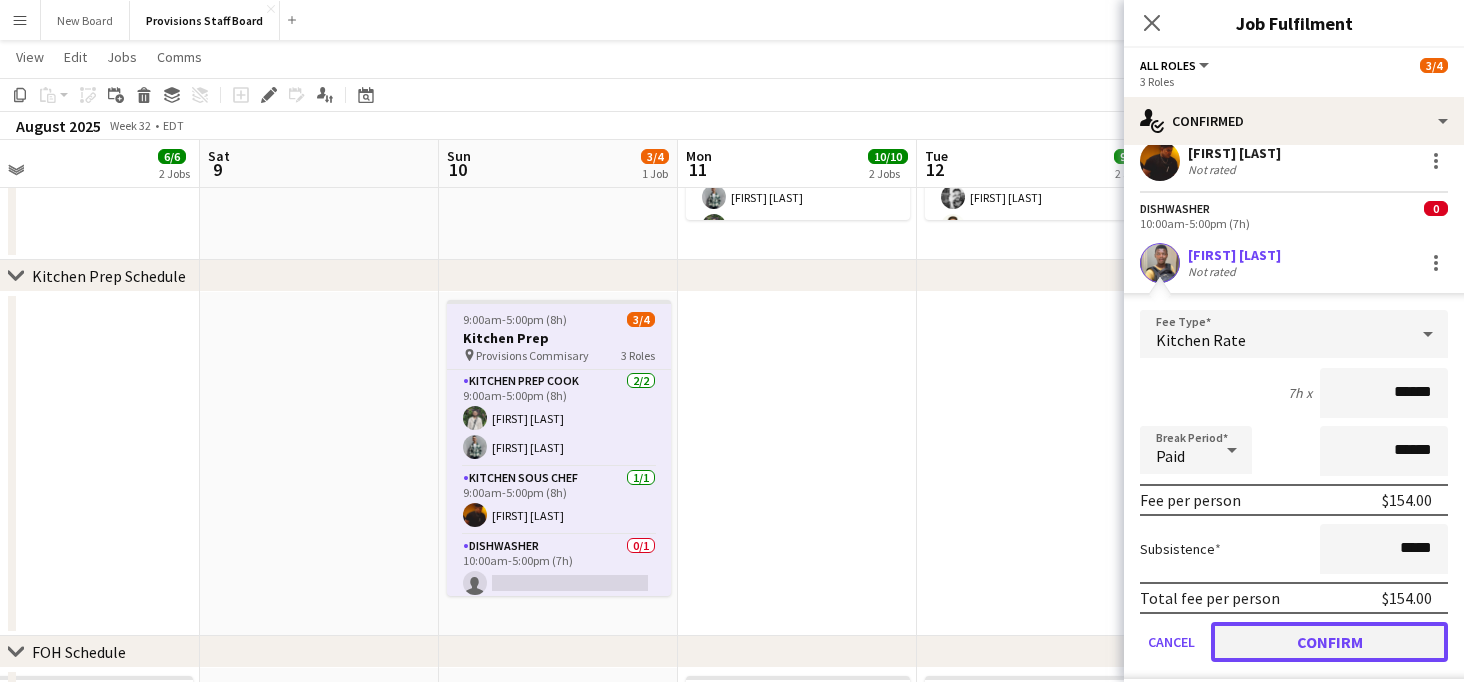 click on "Confirm" at bounding box center (1329, 642) 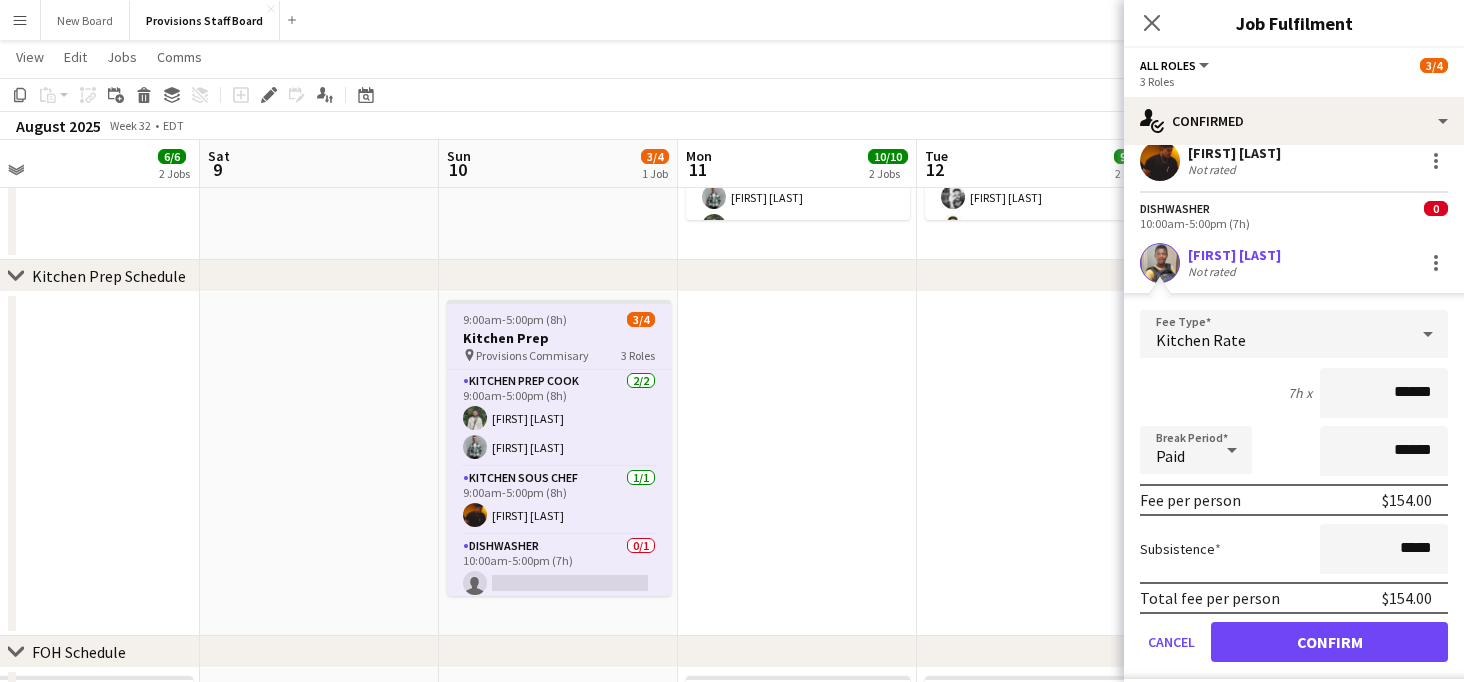 scroll, scrollTop: 0, scrollLeft: 0, axis: both 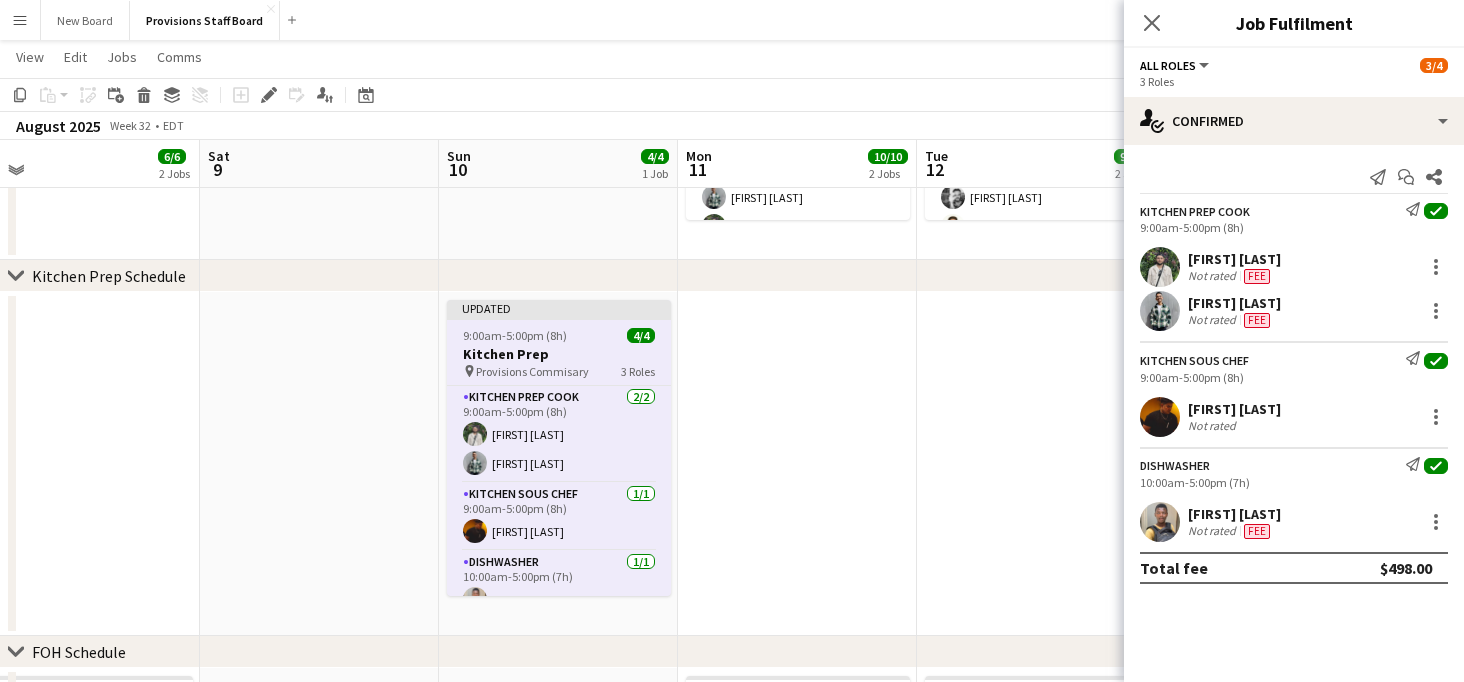 click on "9:00am-5:00pm (8h)" 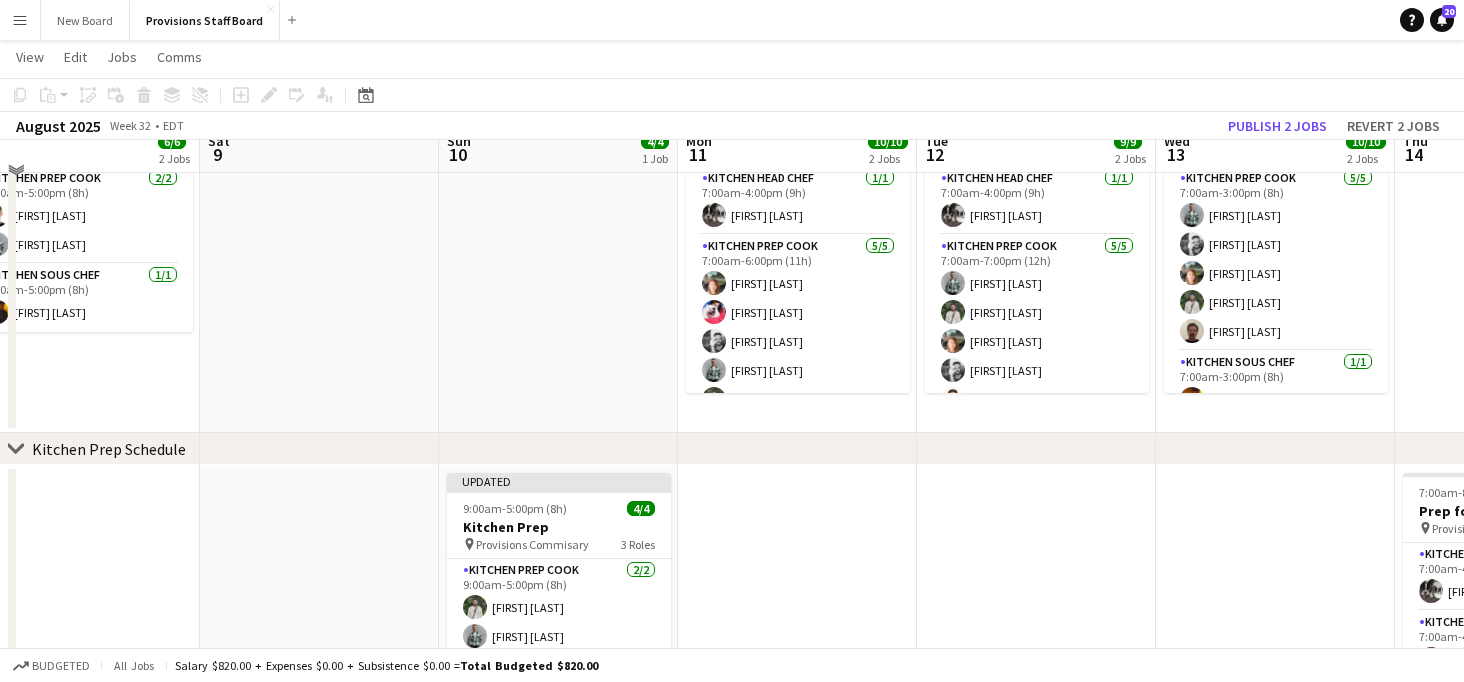 scroll, scrollTop: 120, scrollLeft: 0, axis: vertical 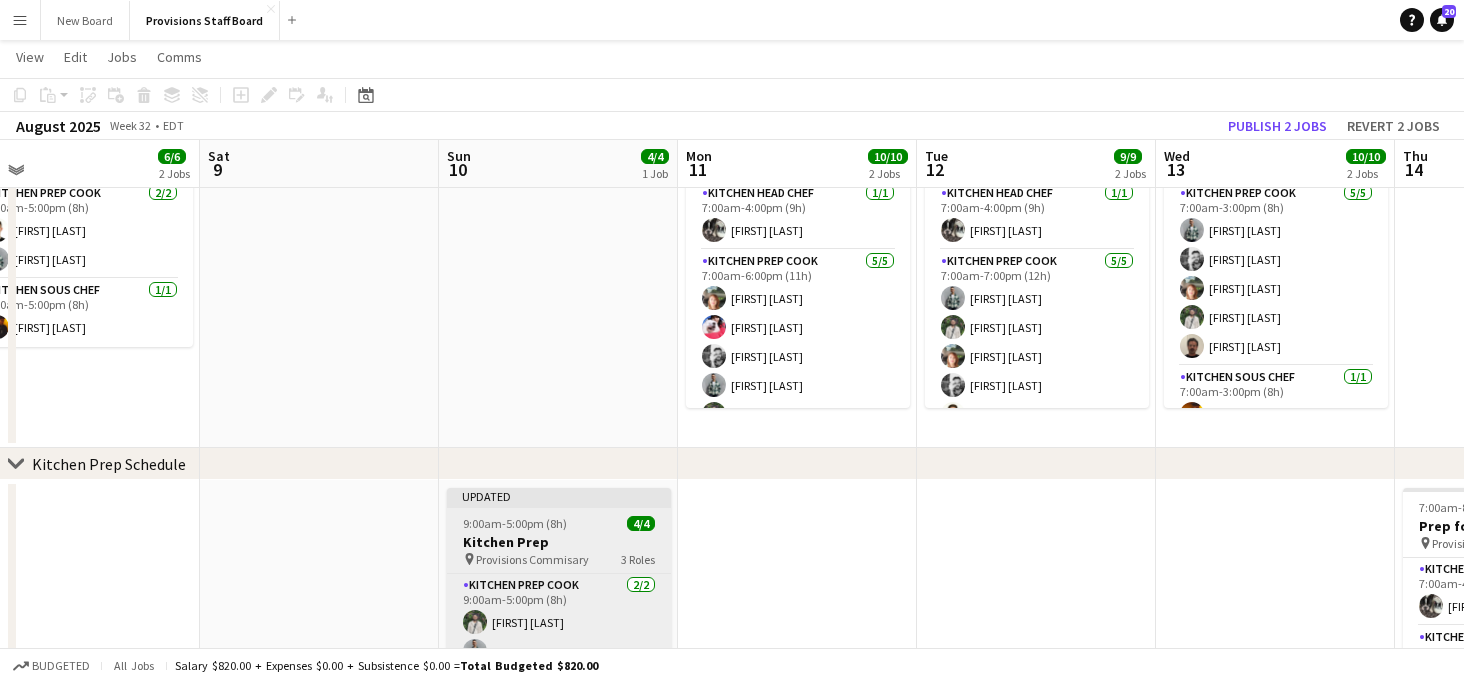 click on "Kitchen Prep" 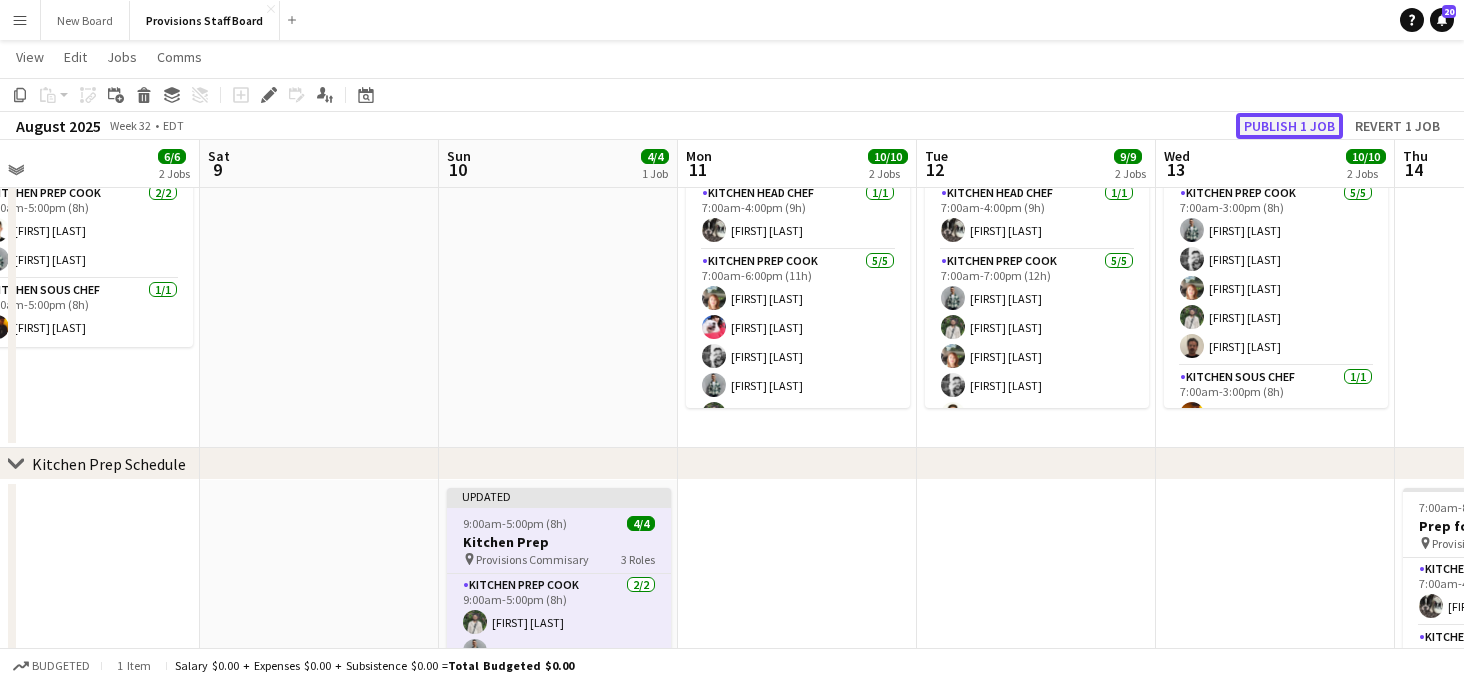 click on "Publish 1 job" 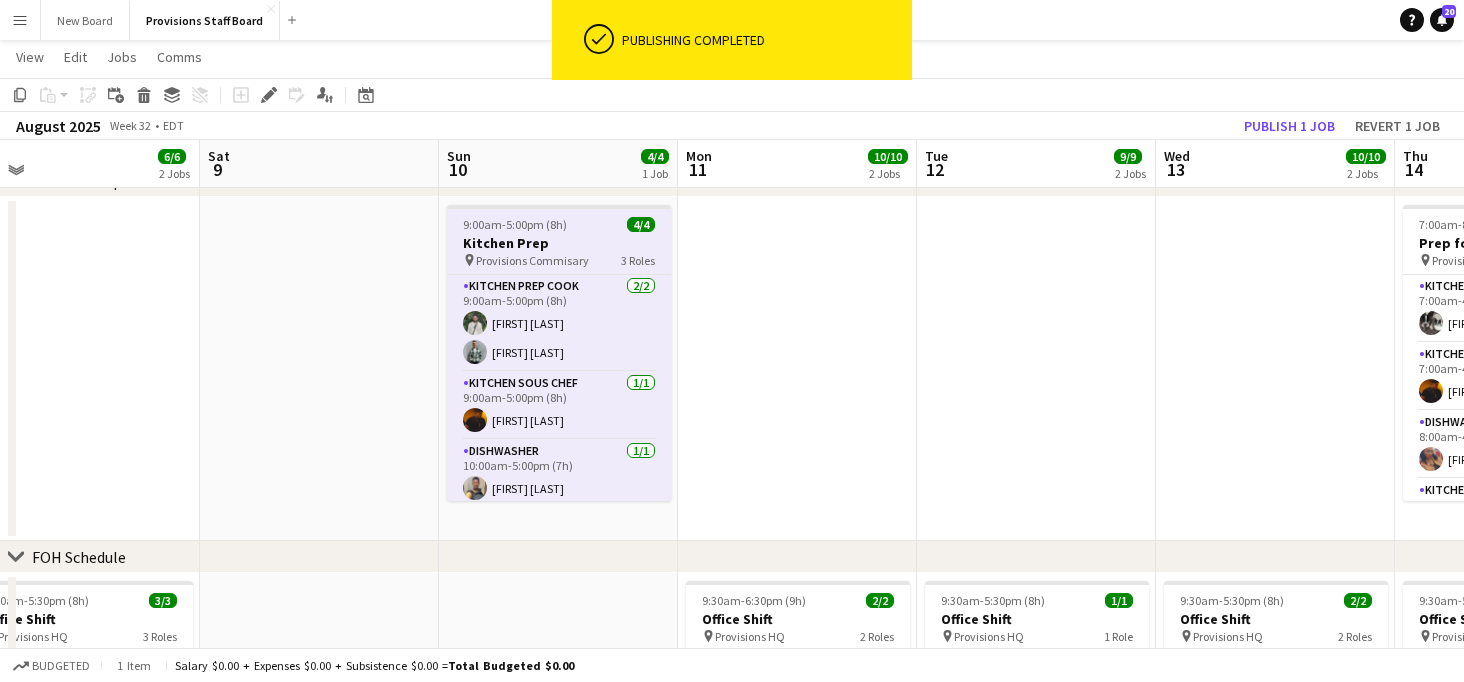 scroll, scrollTop: 404, scrollLeft: 0, axis: vertical 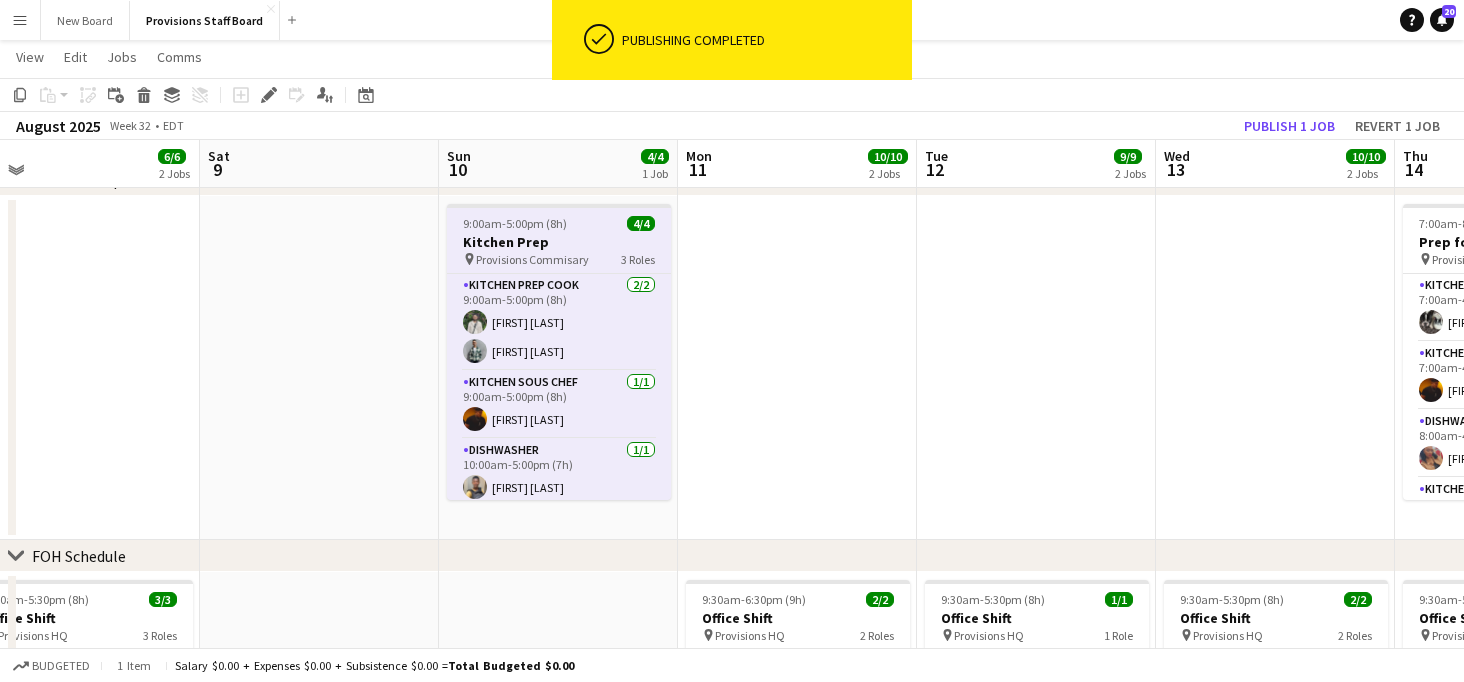 click on "9:00am-5:00pm (8h) 4/4 Kitchen Prep pin Provisions Commisary 3 Roles Kitchen Prep Cook 2/2 9:00am-5:00pm (8h) [FIRST] [LAST] [FIRST] [LAST] Kitchen Sous Chef 1/1 9:00am-5:00pm (8h) [FIRST] [LAST] Dishwasher 1/1 10:00am-5:00pm (7h) [FIRST] [LAST]" 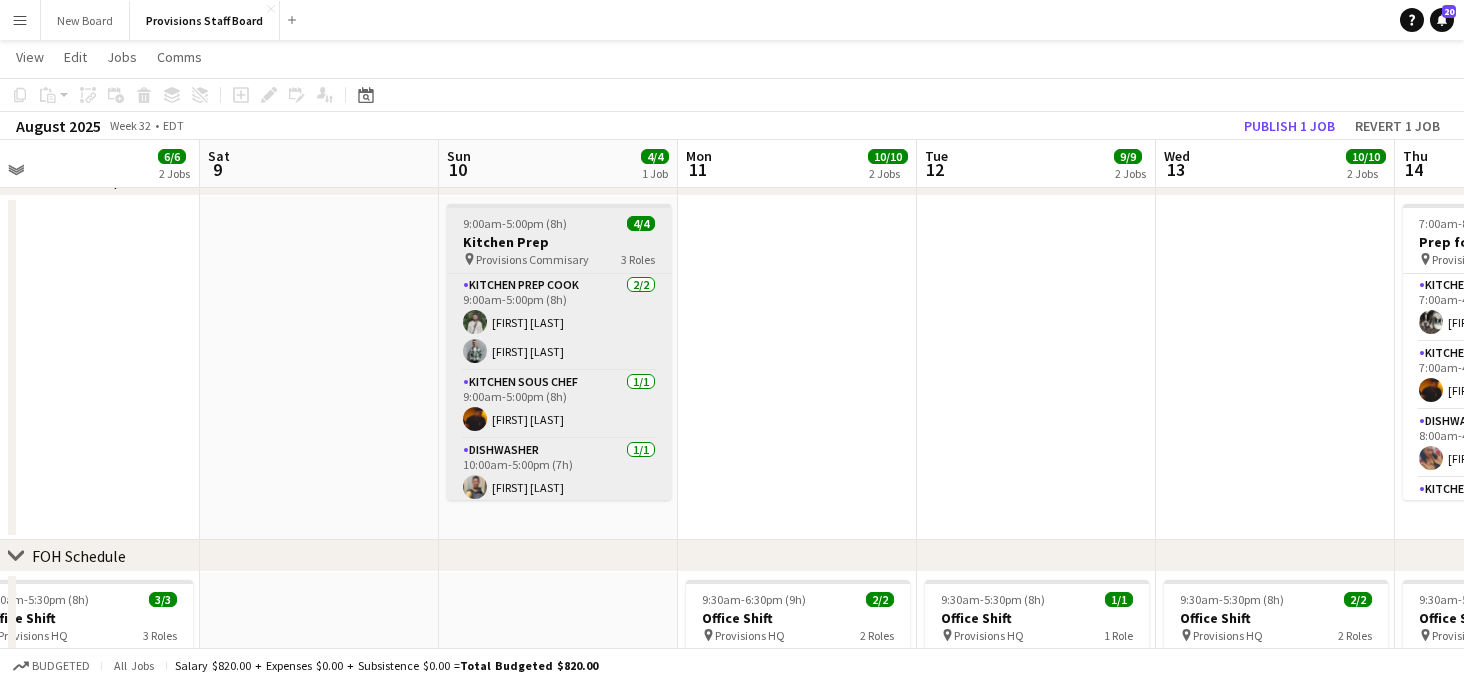 click on "Provisions Commisary" 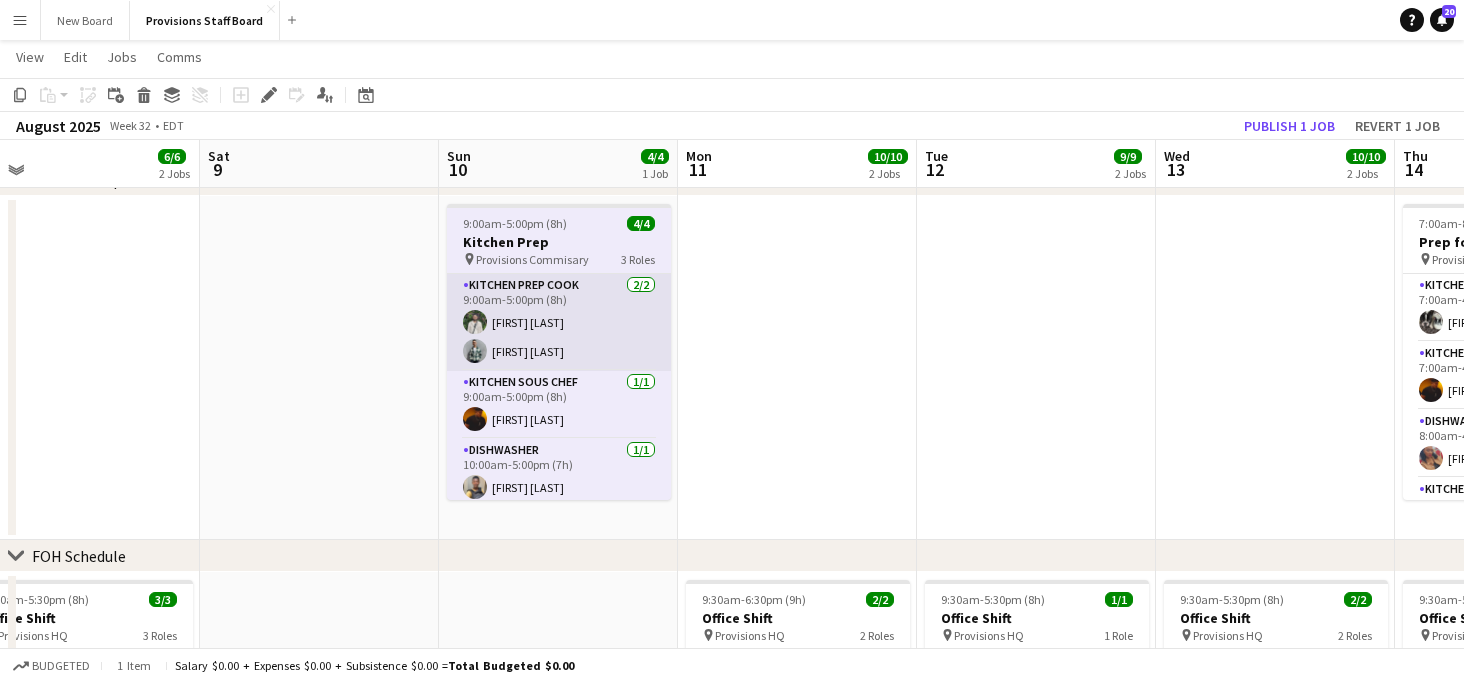 click on "Kitchen Prep Cook 2/2 9:00am-5:00pm (8h) [FIRST] [LAST] [FIRST] [LAST]" 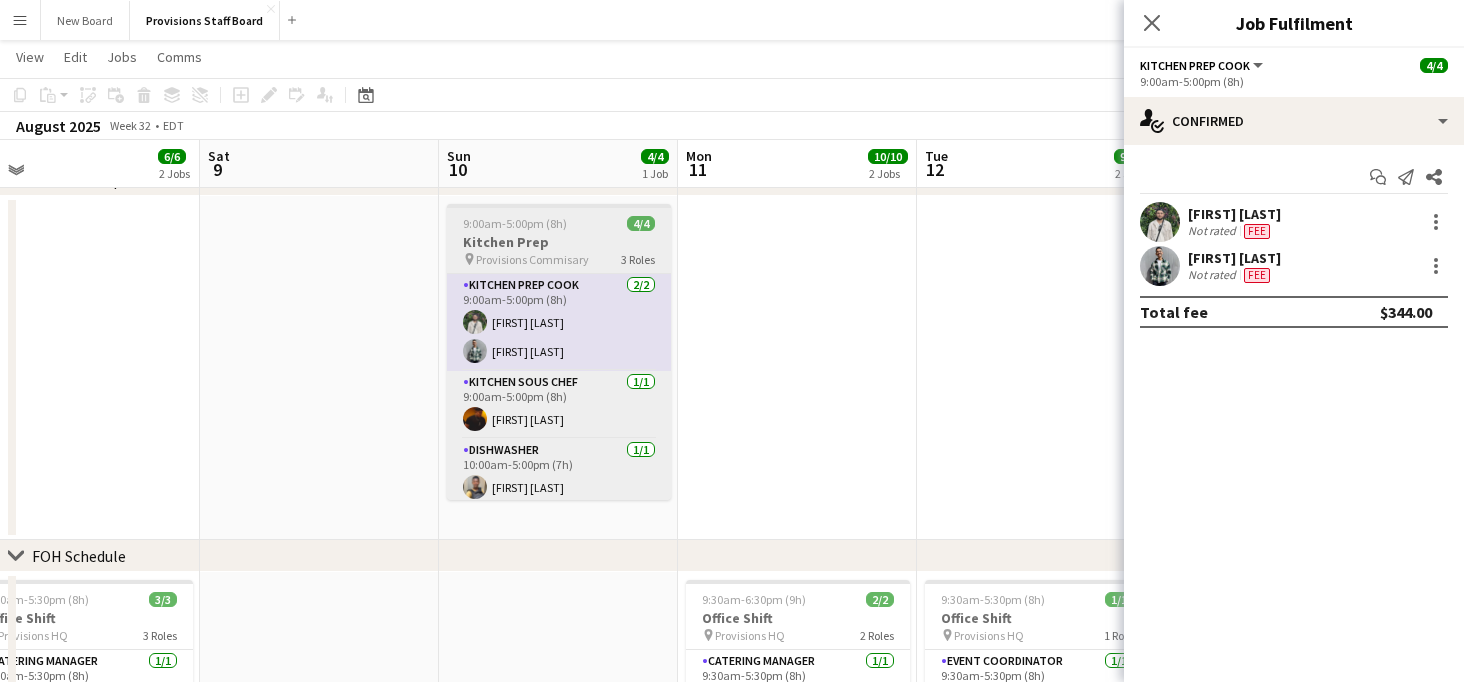 click on "Kitchen Prep" 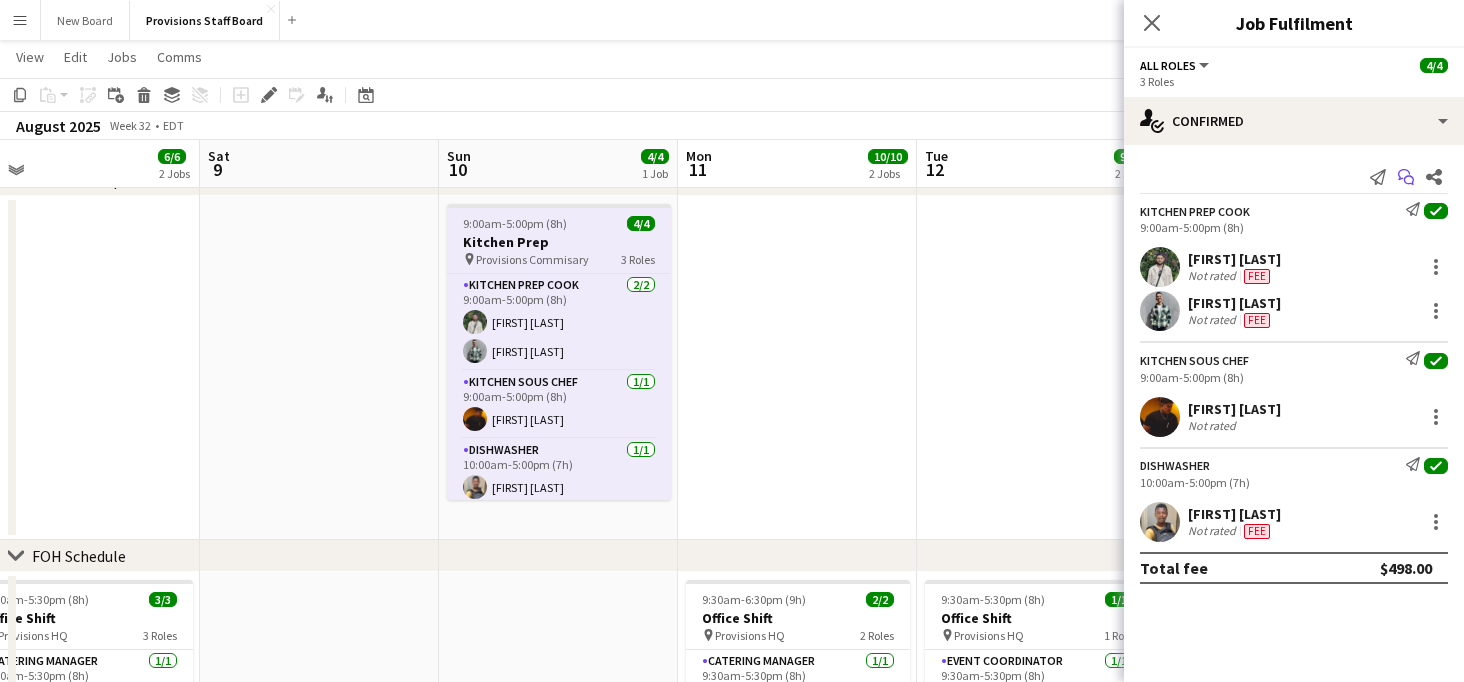click 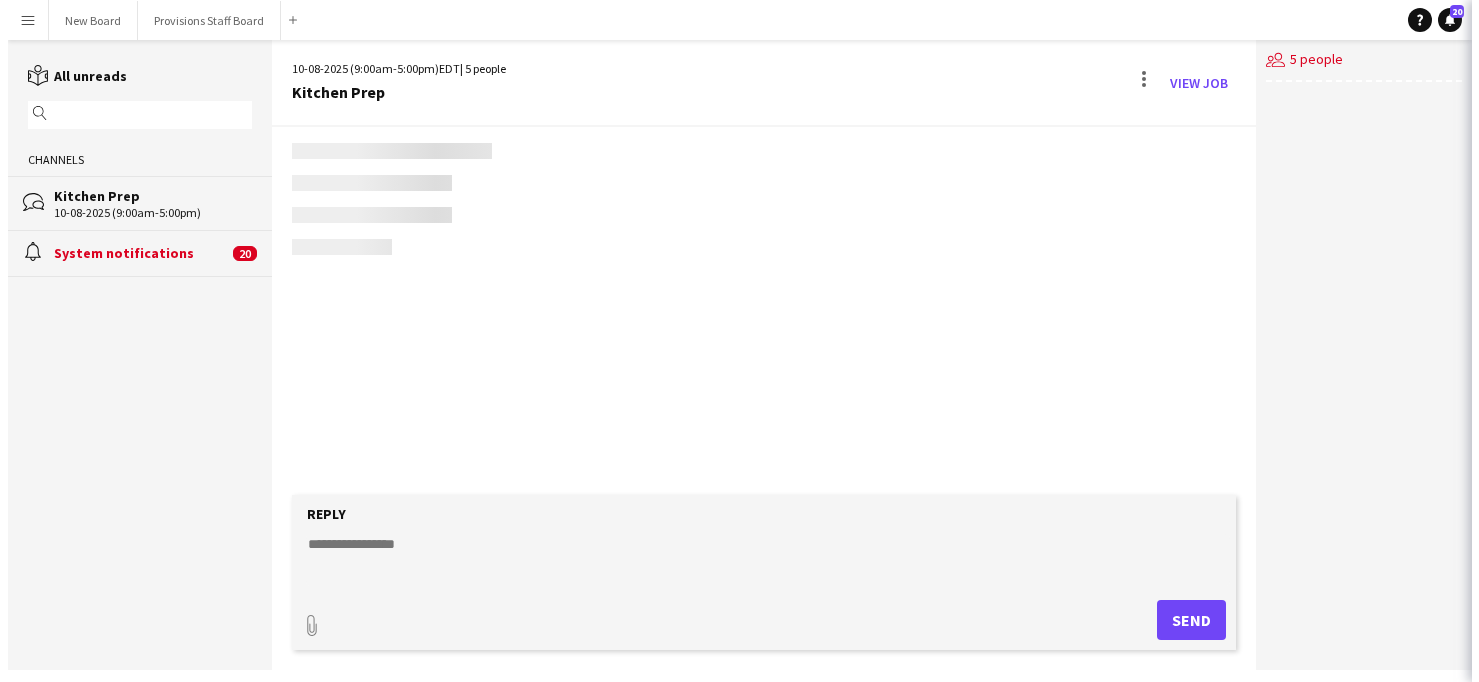 scroll, scrollTop: 0, scrollLeft: 0, axis: both 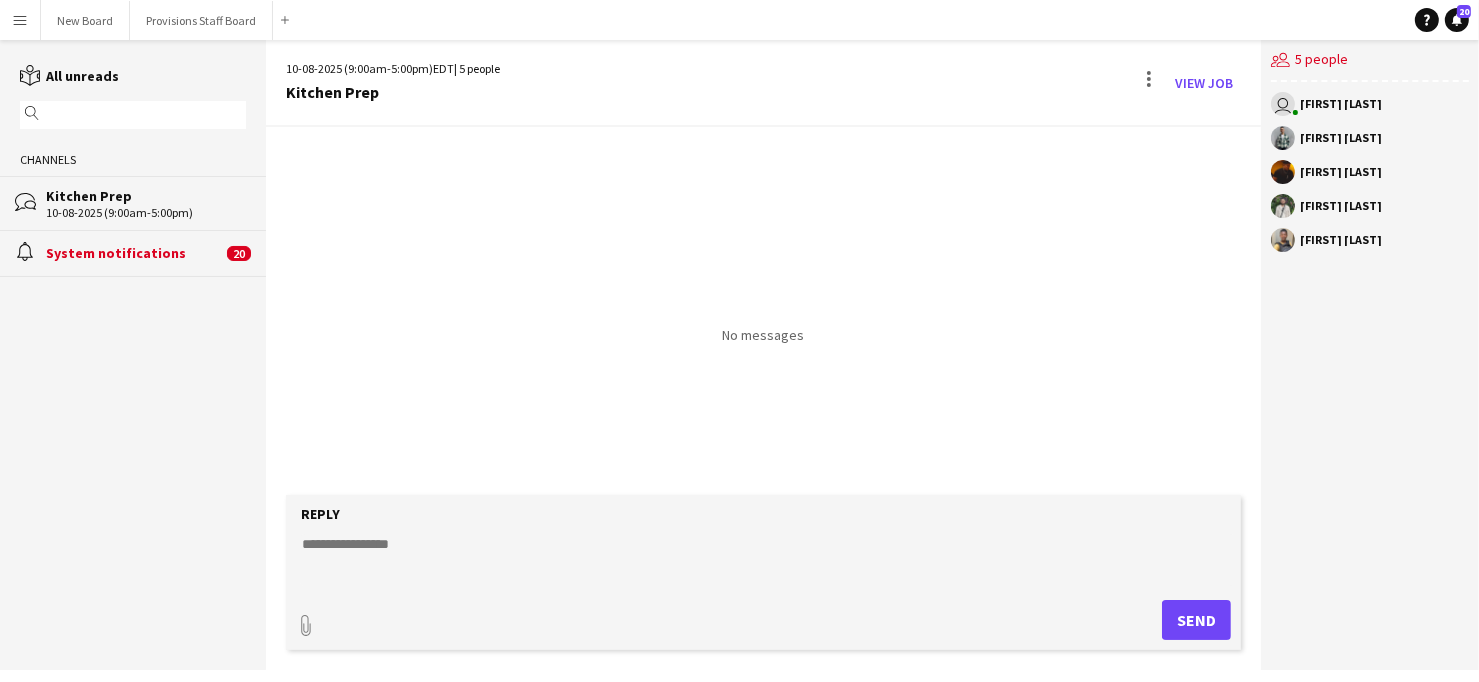 click on "No messages" 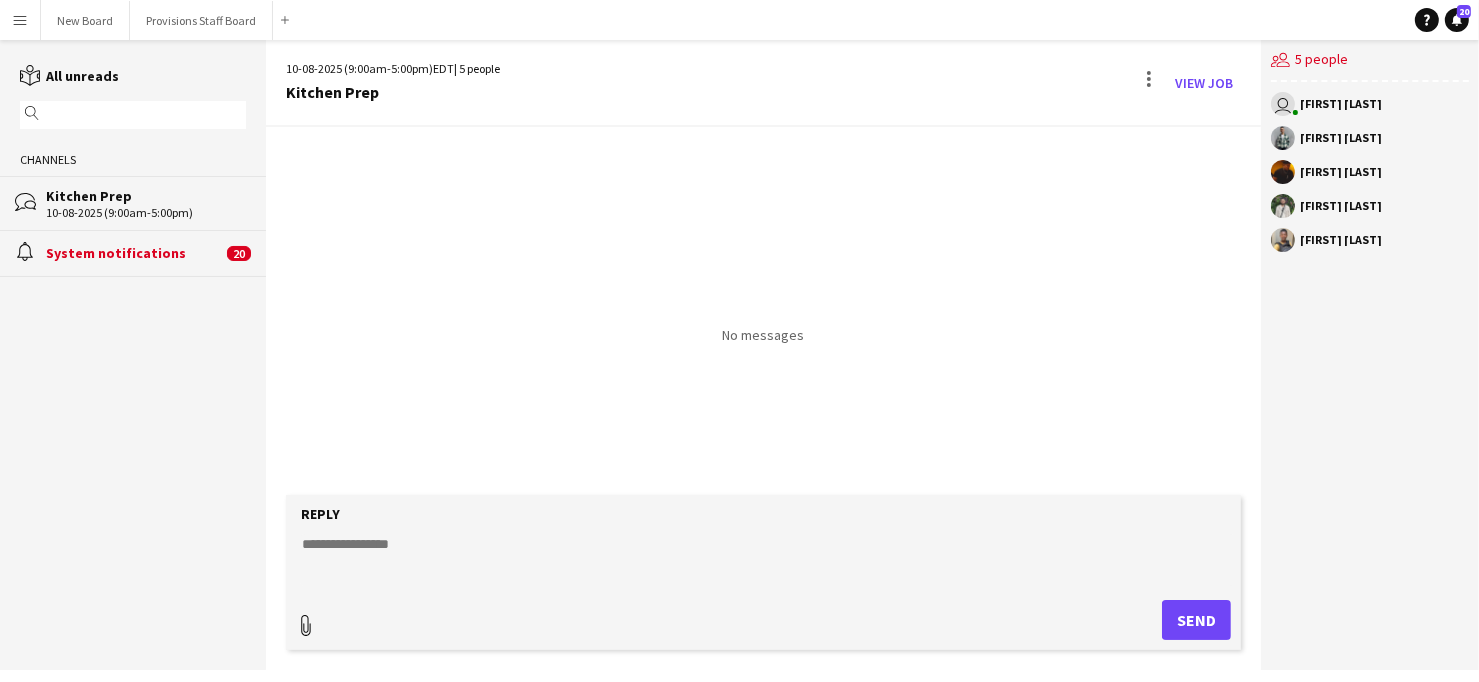 click 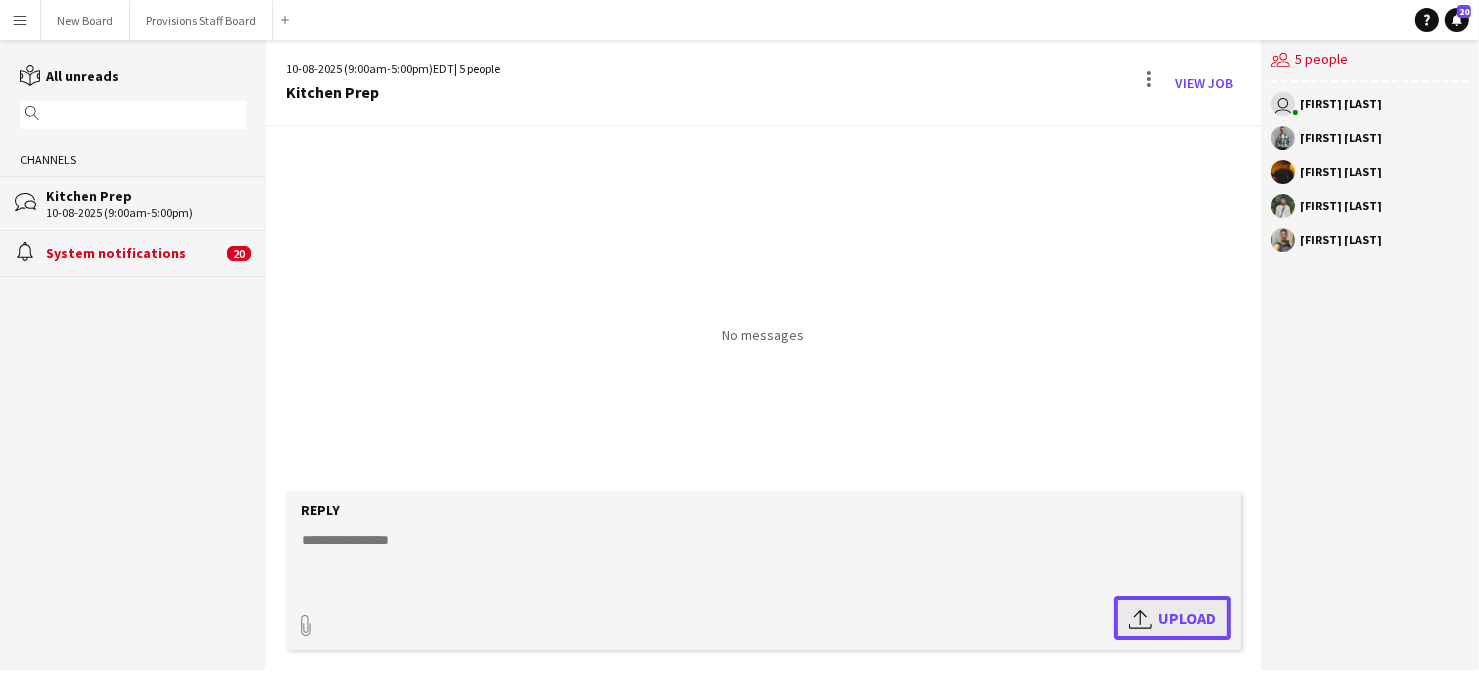 click on "Upload" 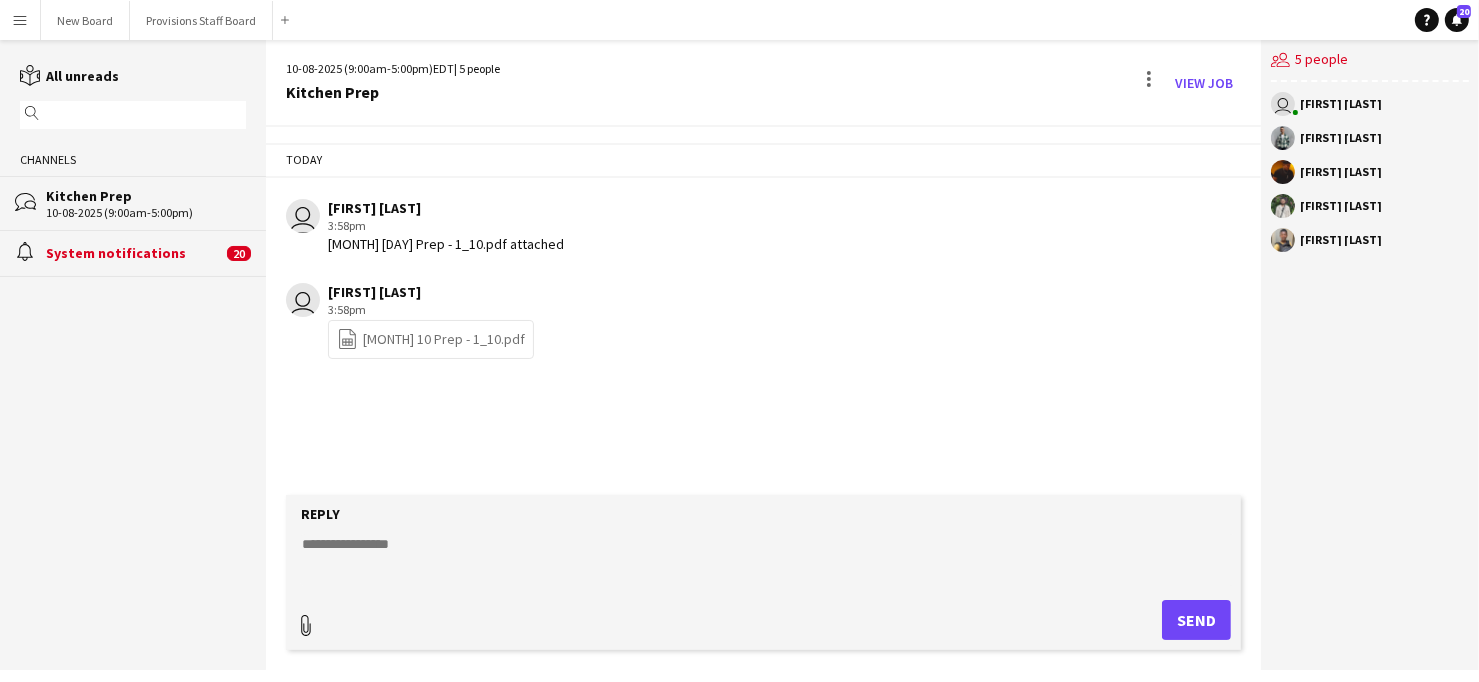 click 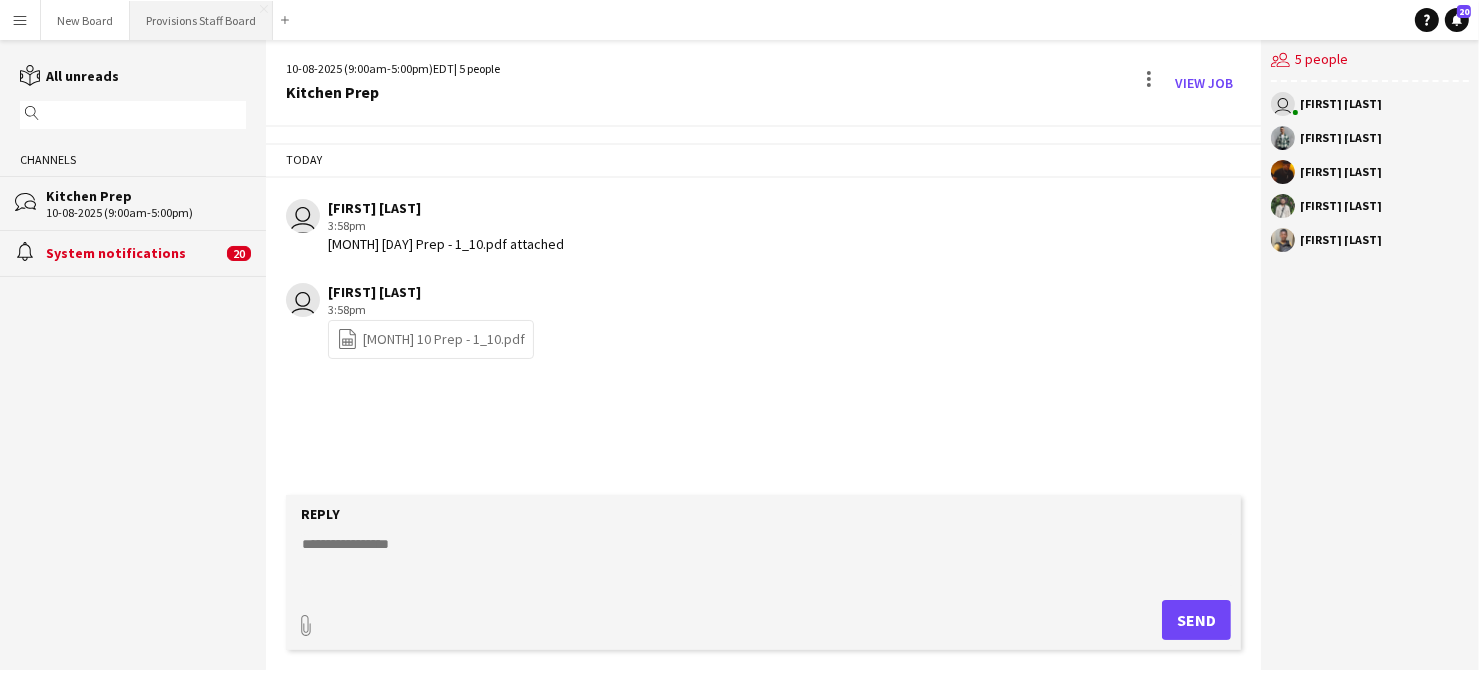 click on "Provisions Staff Board
Close" at bounding box center (201, 20) 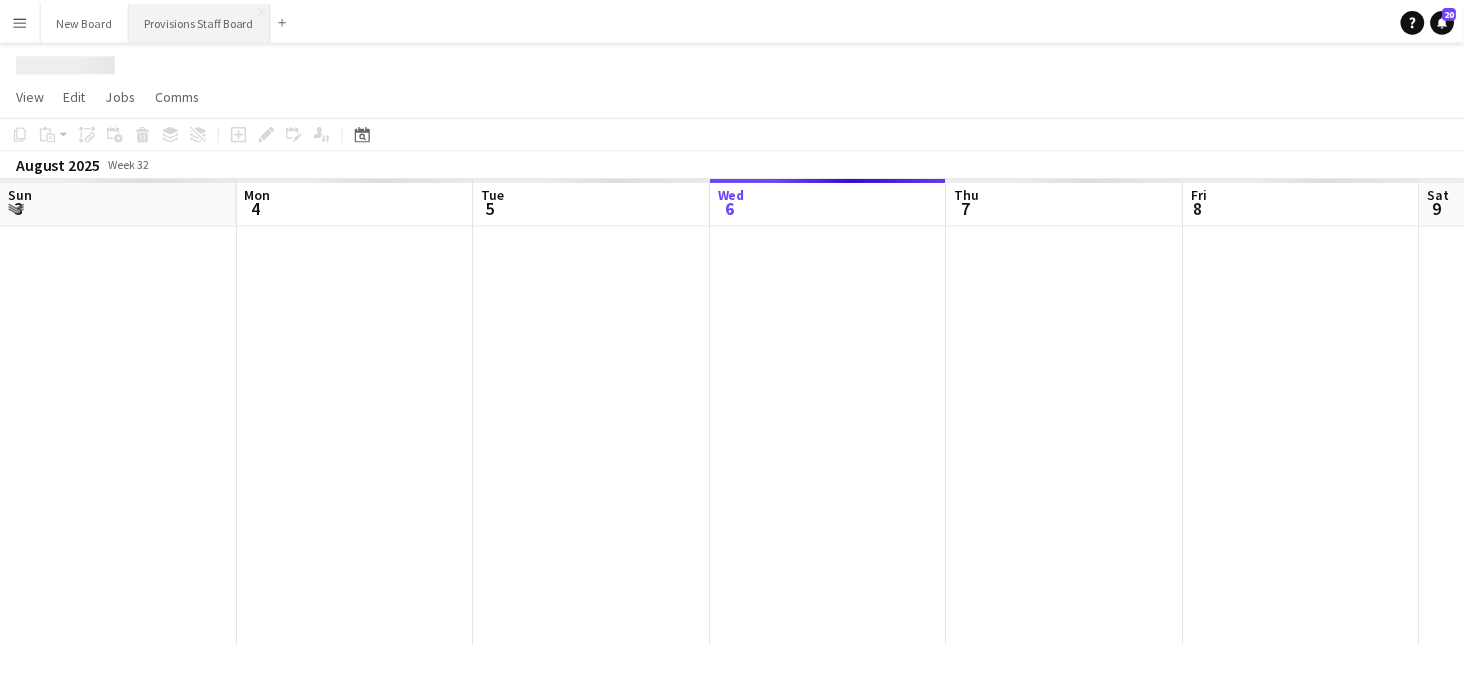 scroll, scrollTop: 0, scrollLeft: 478, axis: horizontal 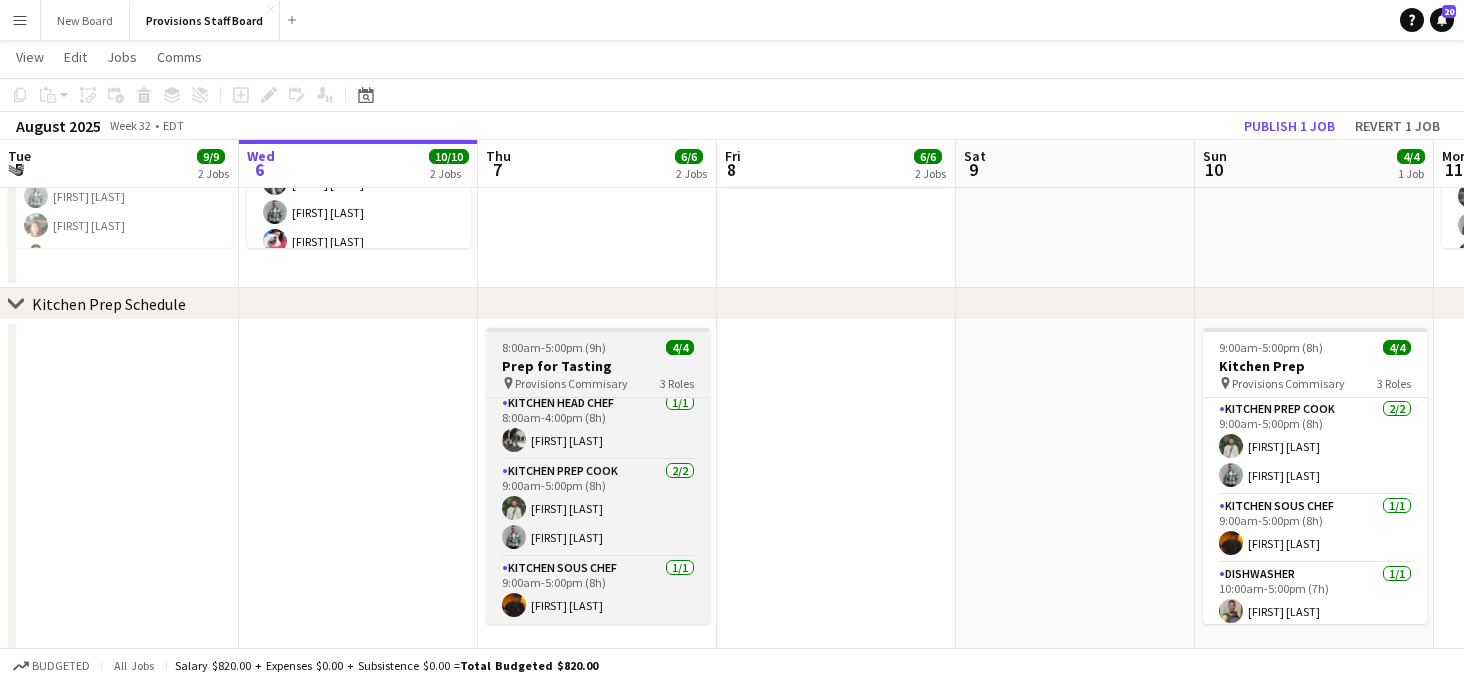 click on "Prep for Tasting" 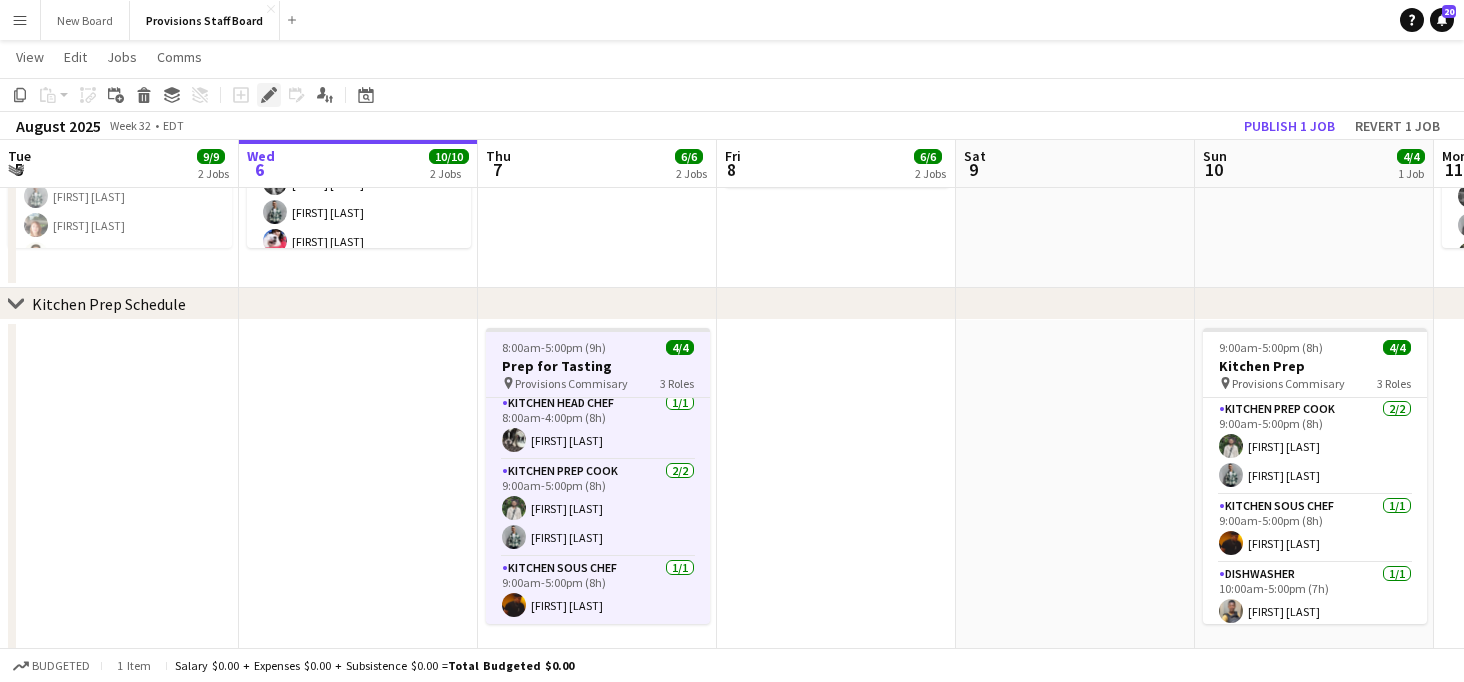 click 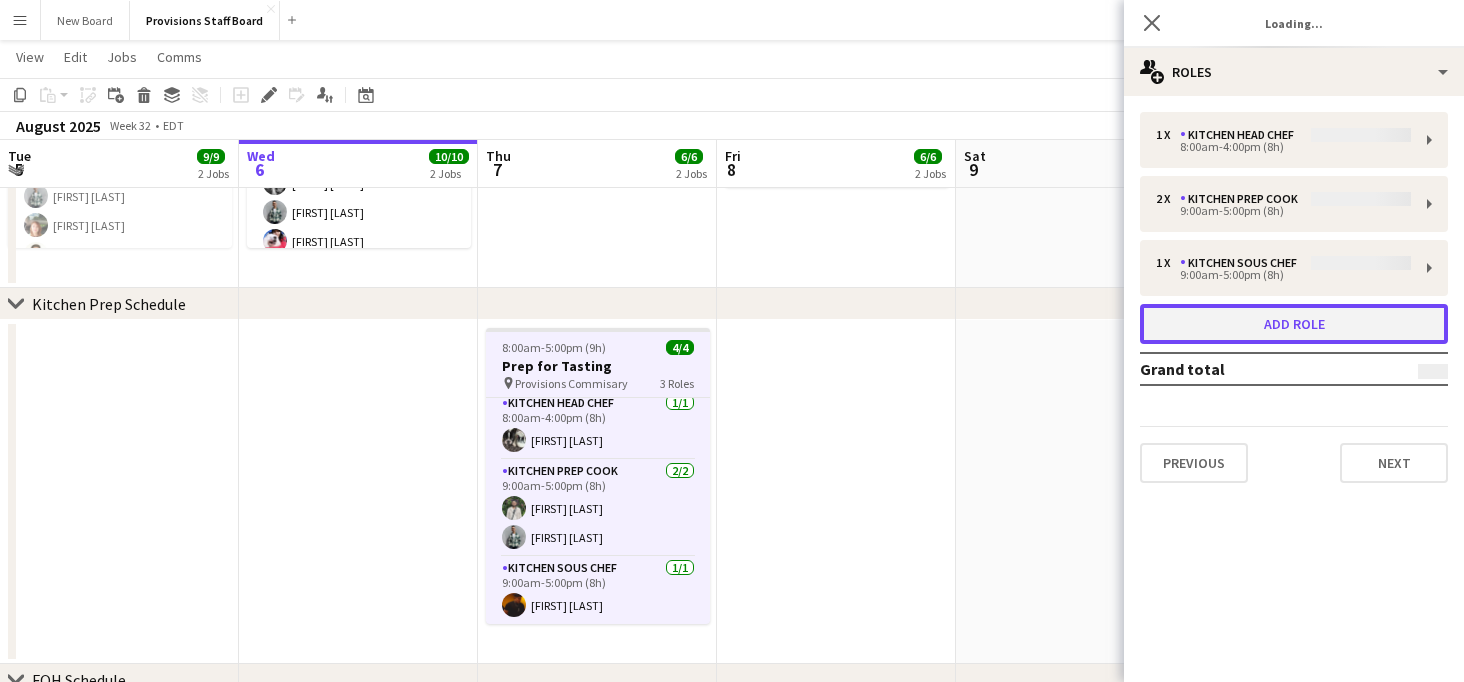 click on "Add role" at bounding box center [1294, 324] 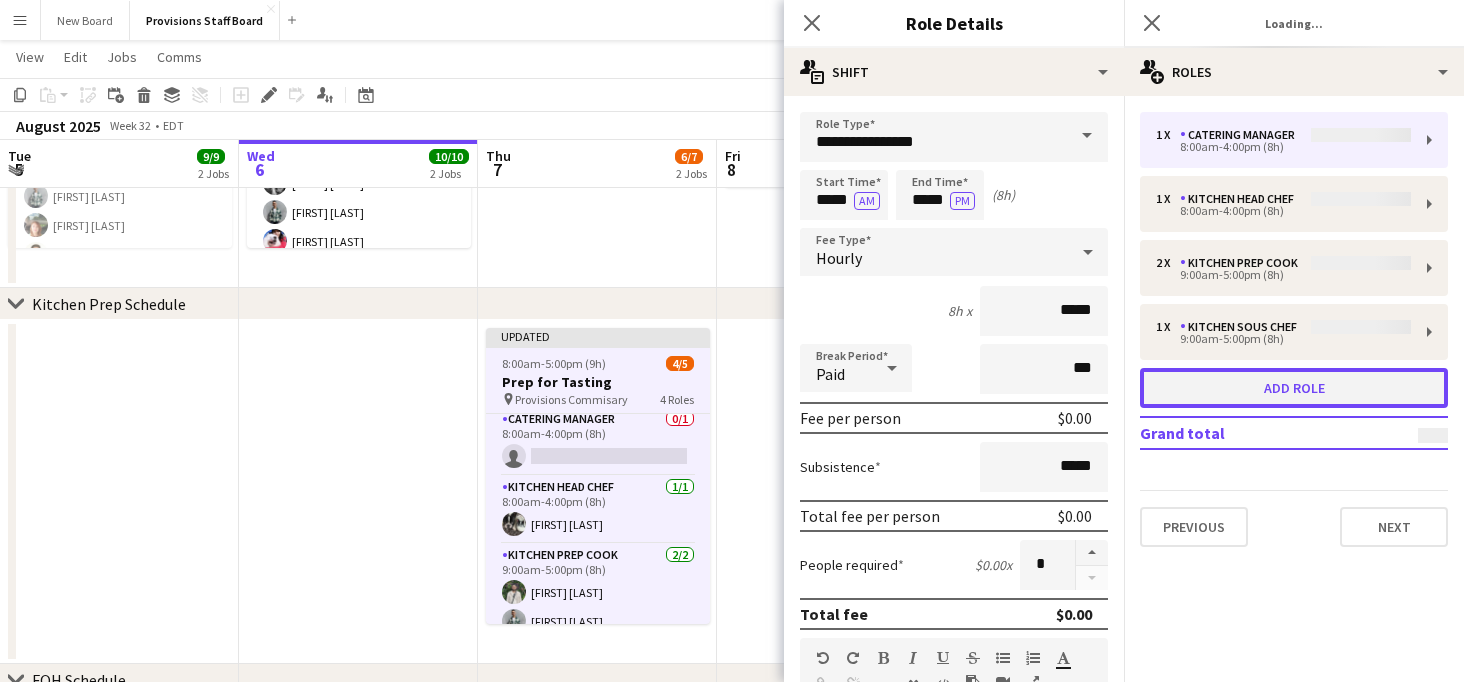 scroll, scrollTop: 74, scrollLeft: 0, axis: vertical 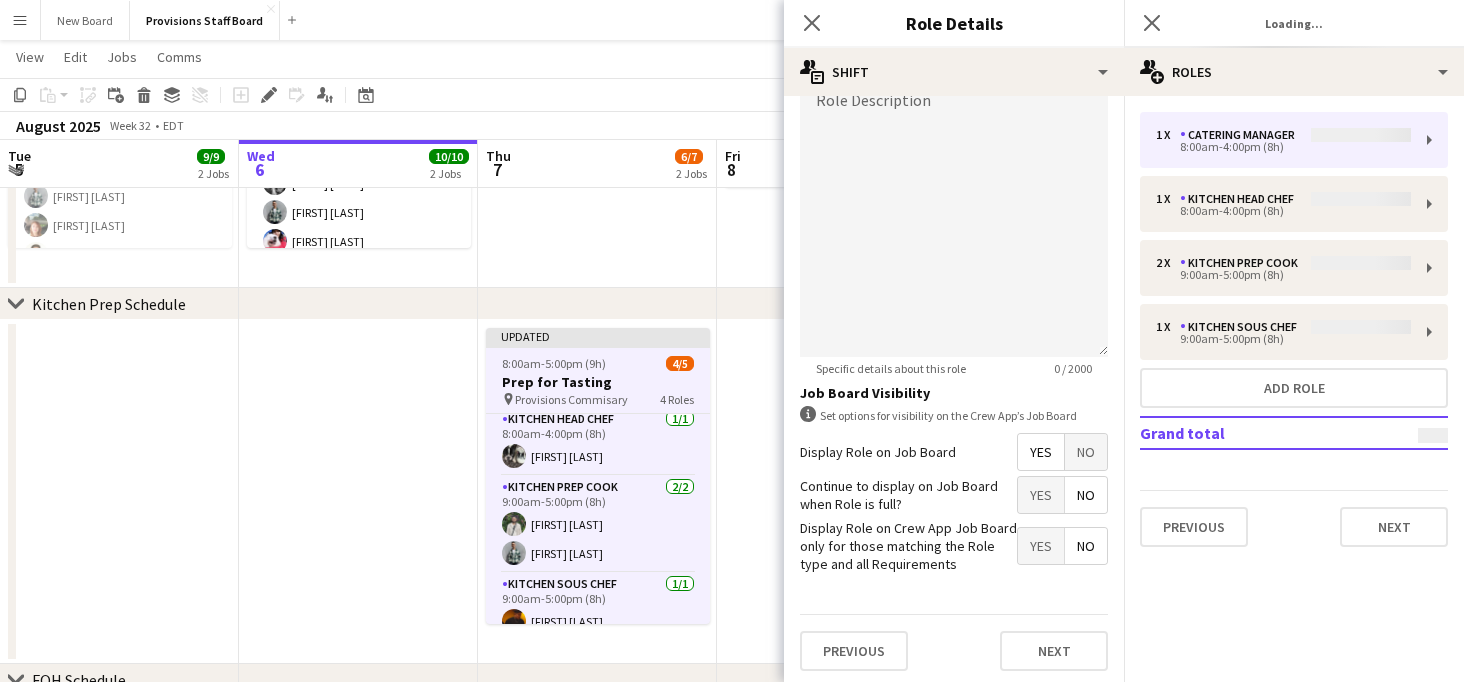 click on "1 x Catering Manager 8:00am-4:00pm (8h) 1 x Kitchen Head Chef 8:00am-4:00pm (8h) 2 x Kitchen Prep Cook 9:00am-5:00pm (8h) 1 x Kitchen Sous Chef 9:00am-5:00pm (8h) Add role Grand total Previous Next" at bounding box center (1294, 329) 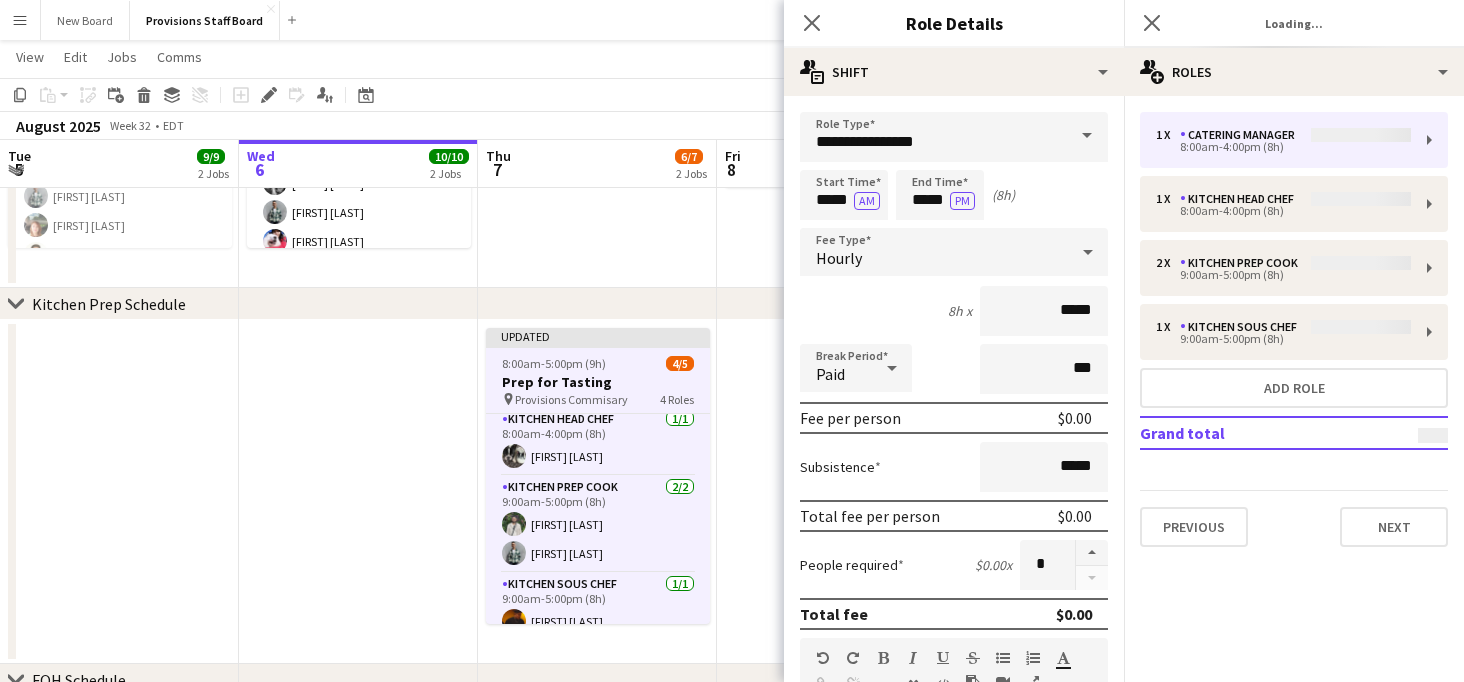 click at bounding box center (1087, 136) 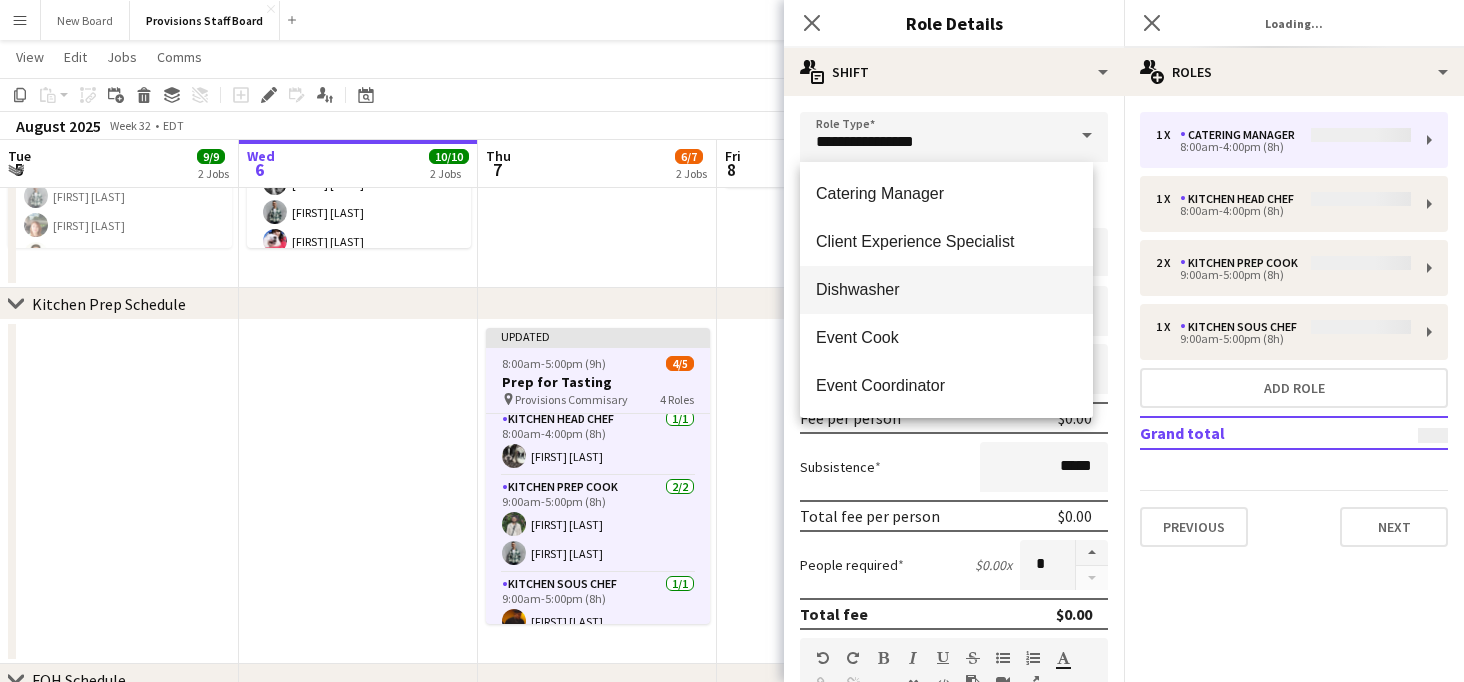 click on "Dishwasher" at bounding box center [946, 289] 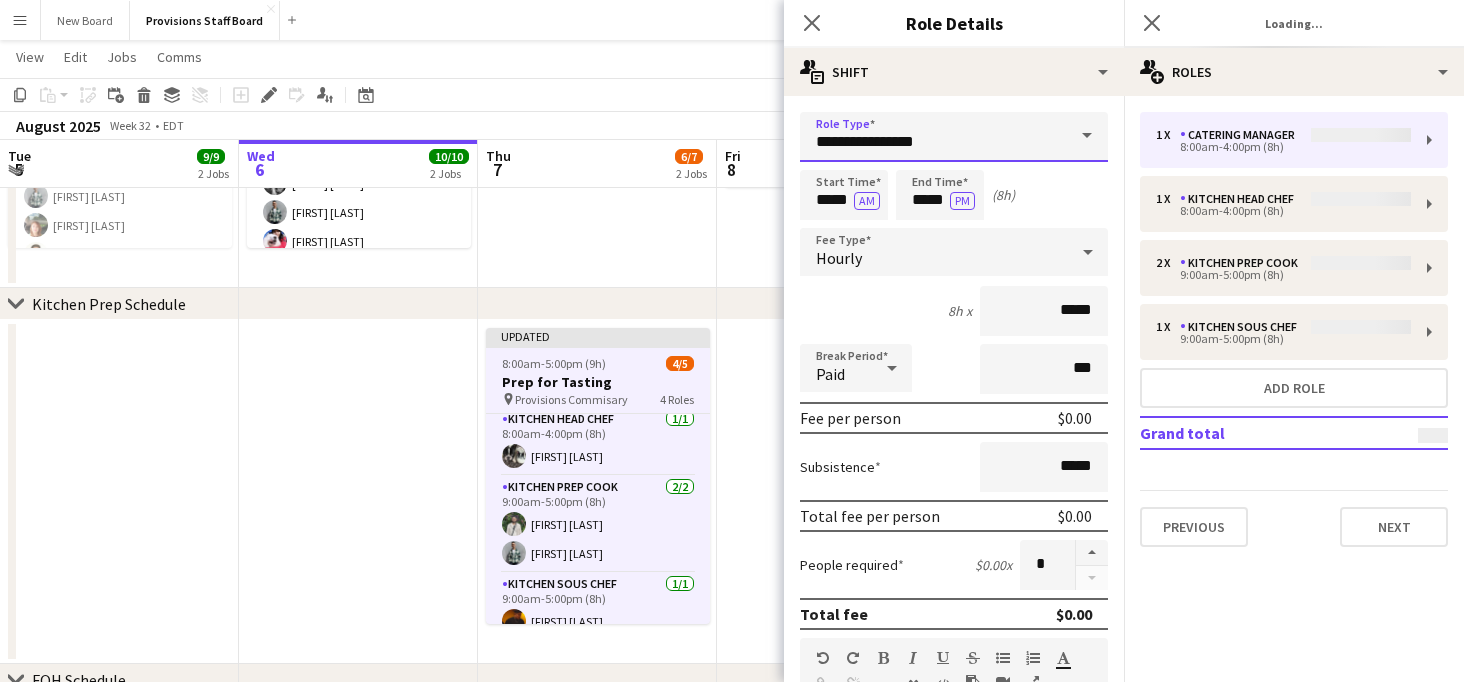 type on "**********" 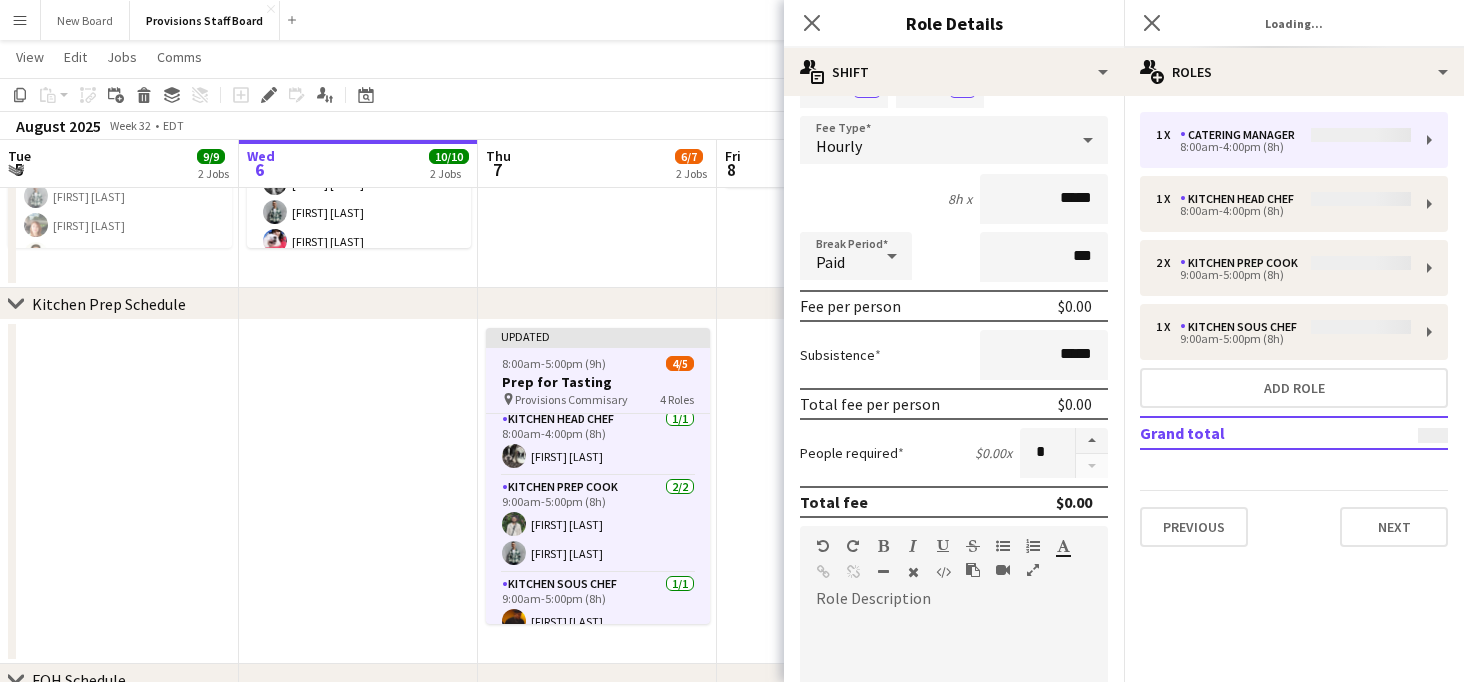 scroll, scrollTop: 0, scrollLeft: 0, axis: both 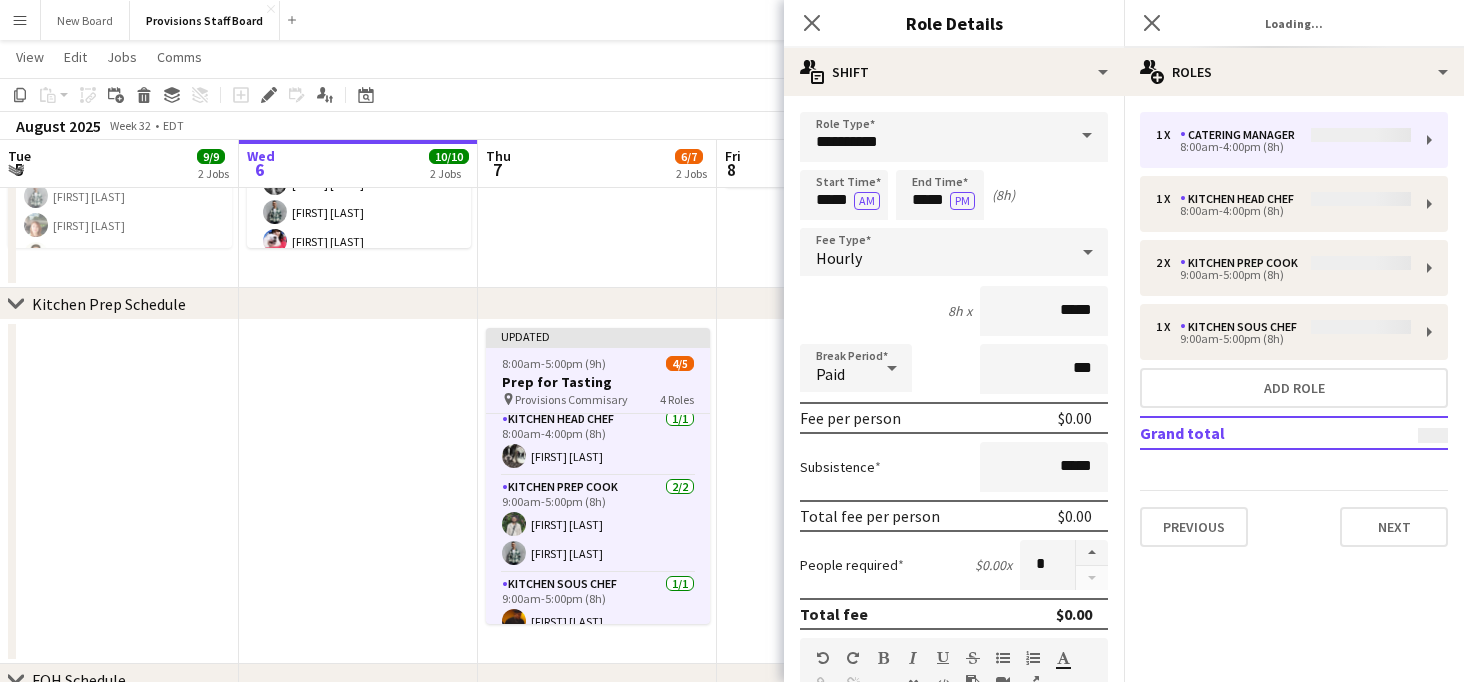 click 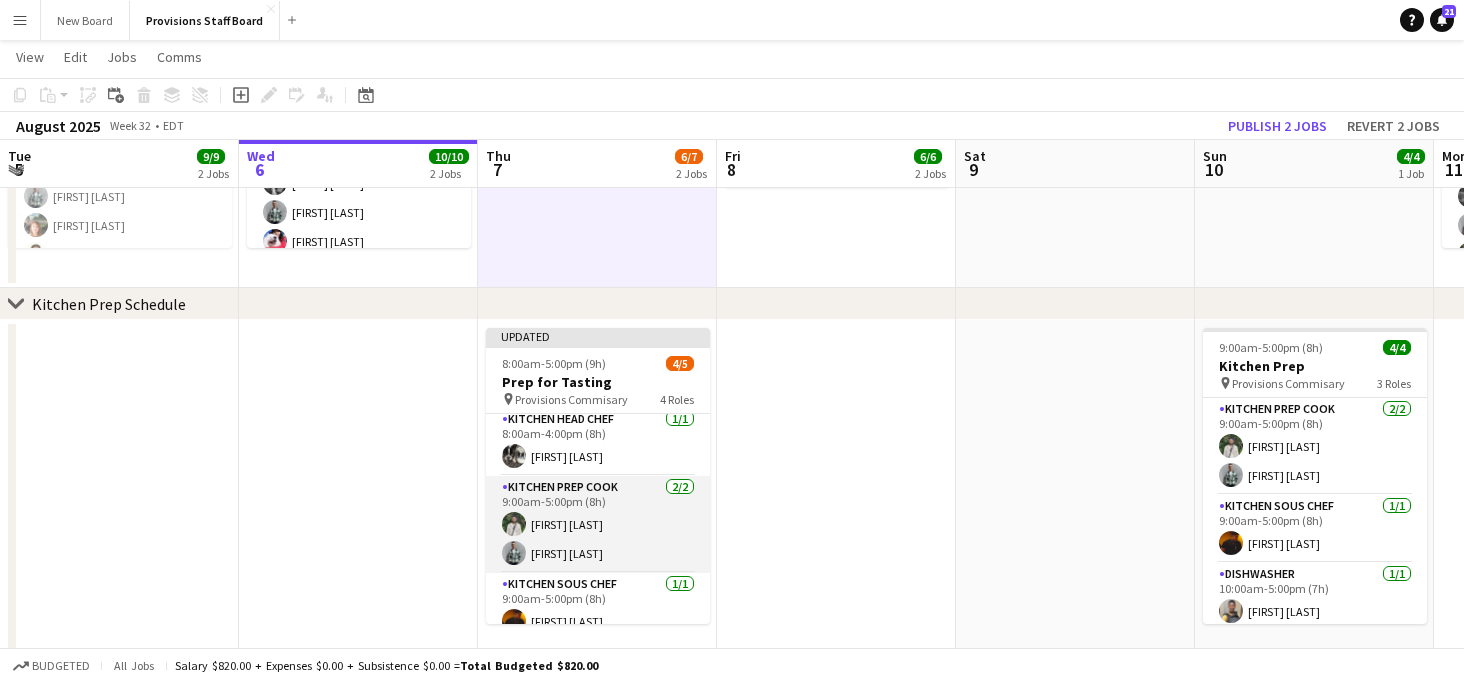 scroll, scrollTop: 90, scrollLeft: 0, axis: vertical 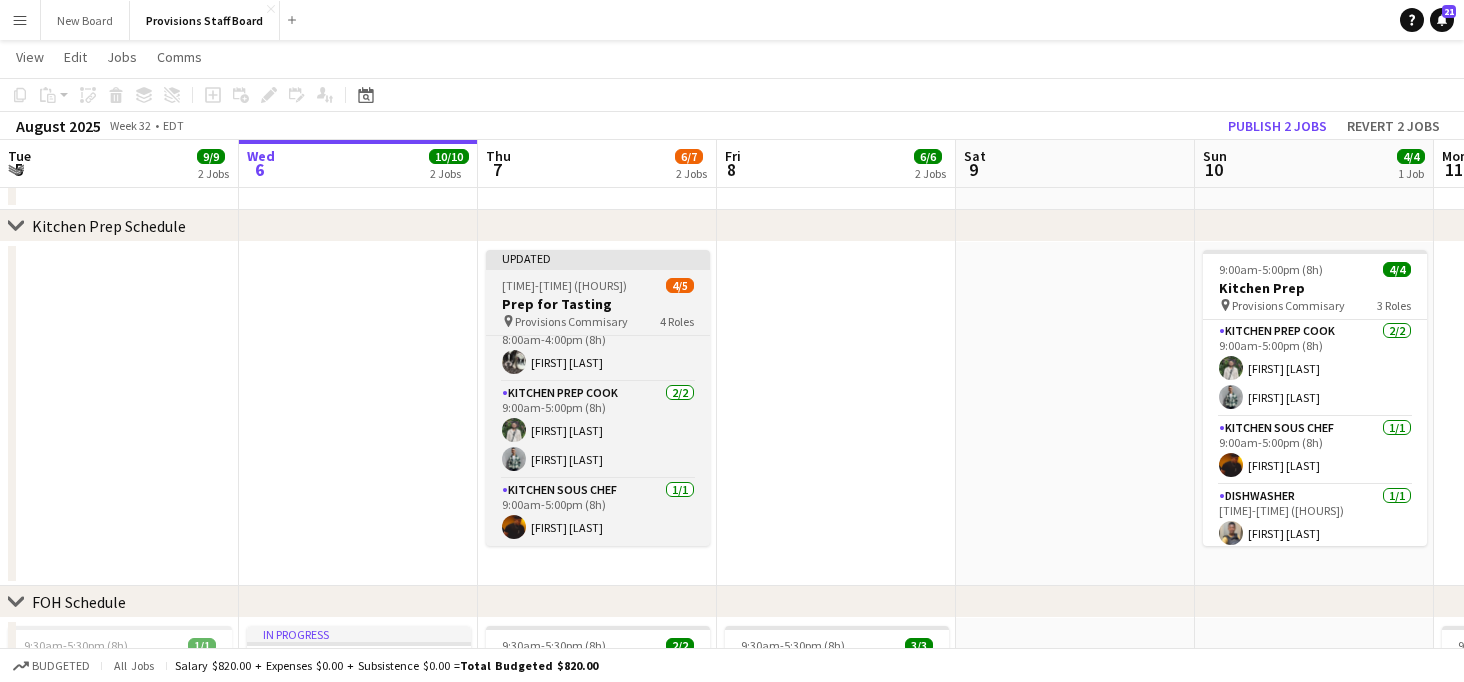 click on "8:00am-5:00pm (9h)" at bounding box center [564, 285] 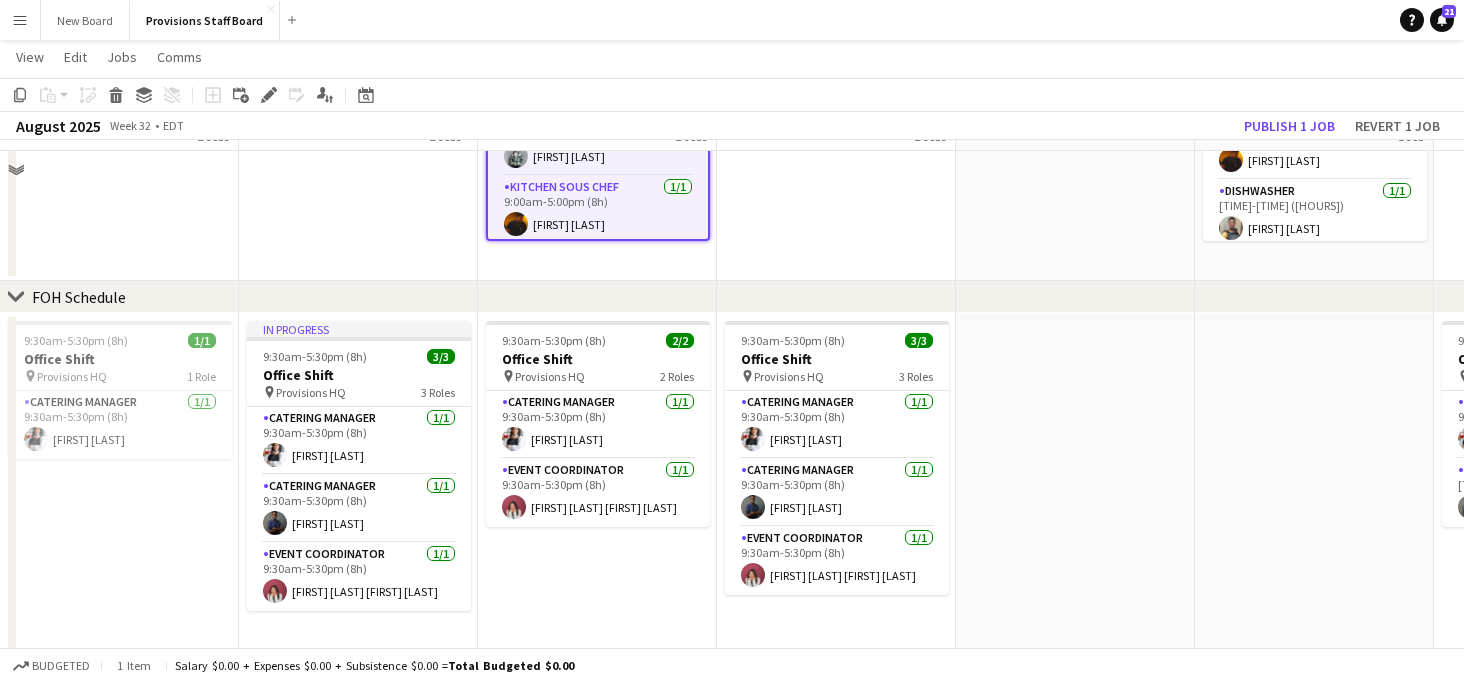 scroll, scrollTop: 304, scrollLeft: 0, axis: vertical 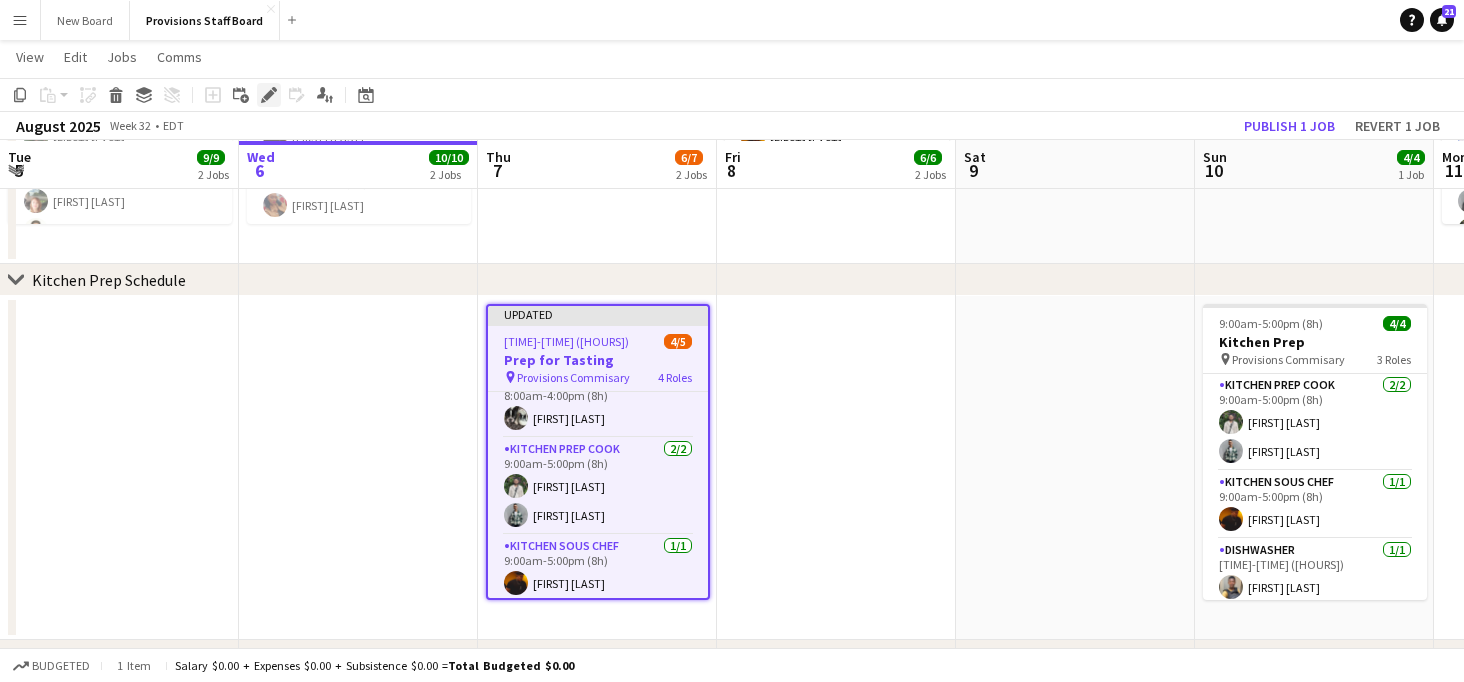 click 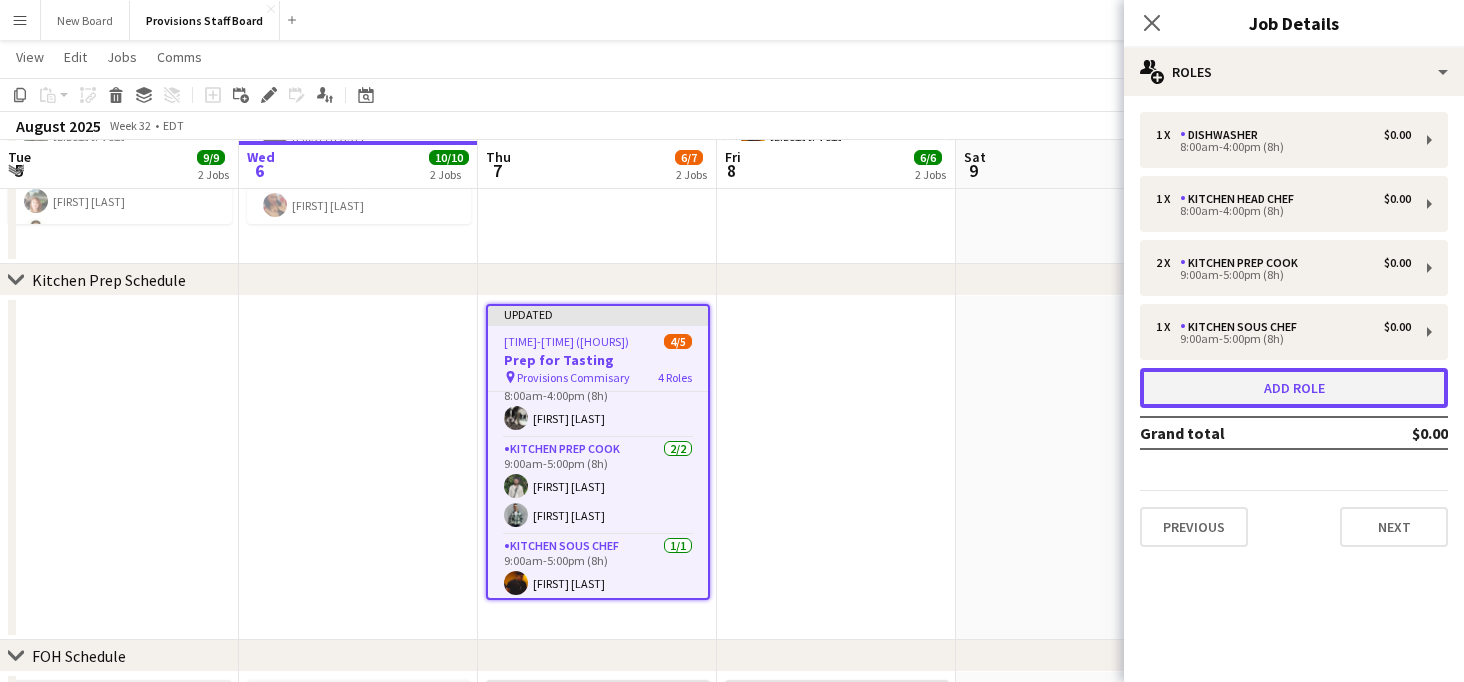 click on "Add role" at bounding box center (1294, 388) 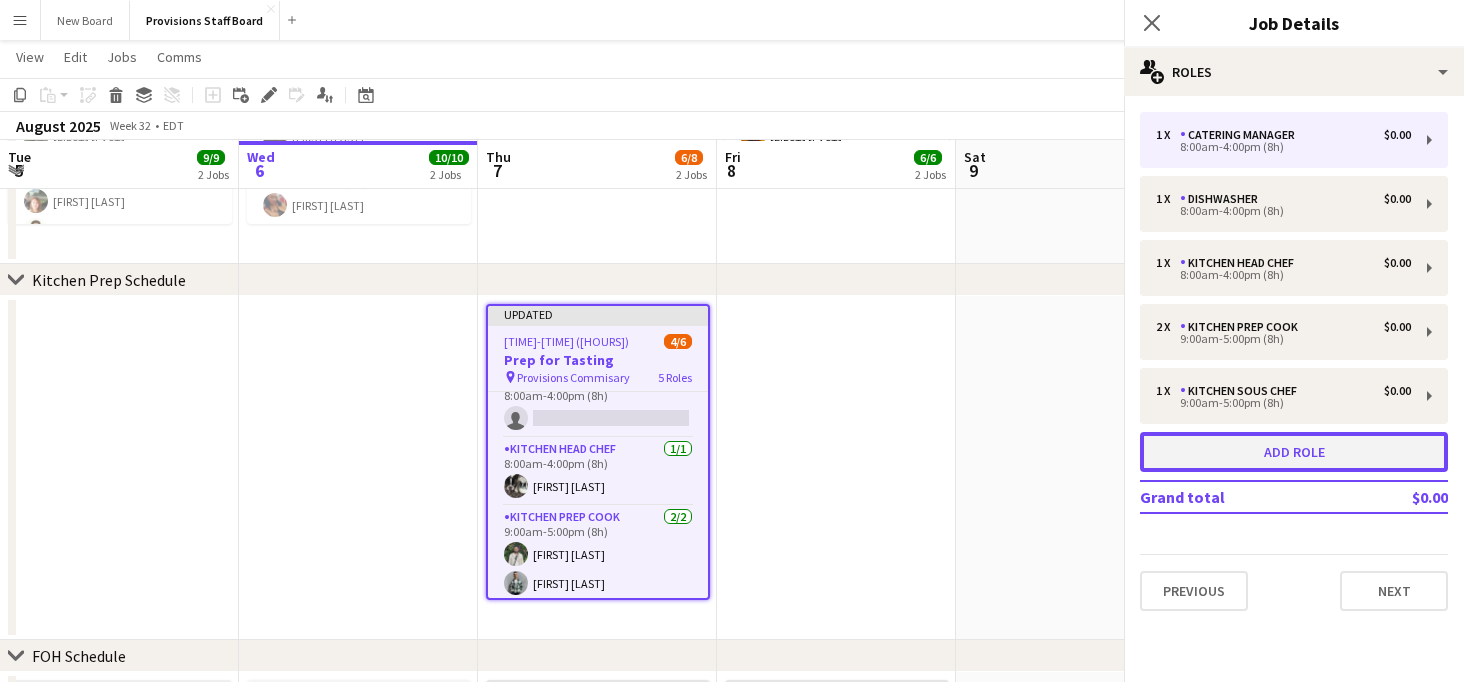 scroll, scrollTop: 158, scrollLeft: 0, axis: vertical 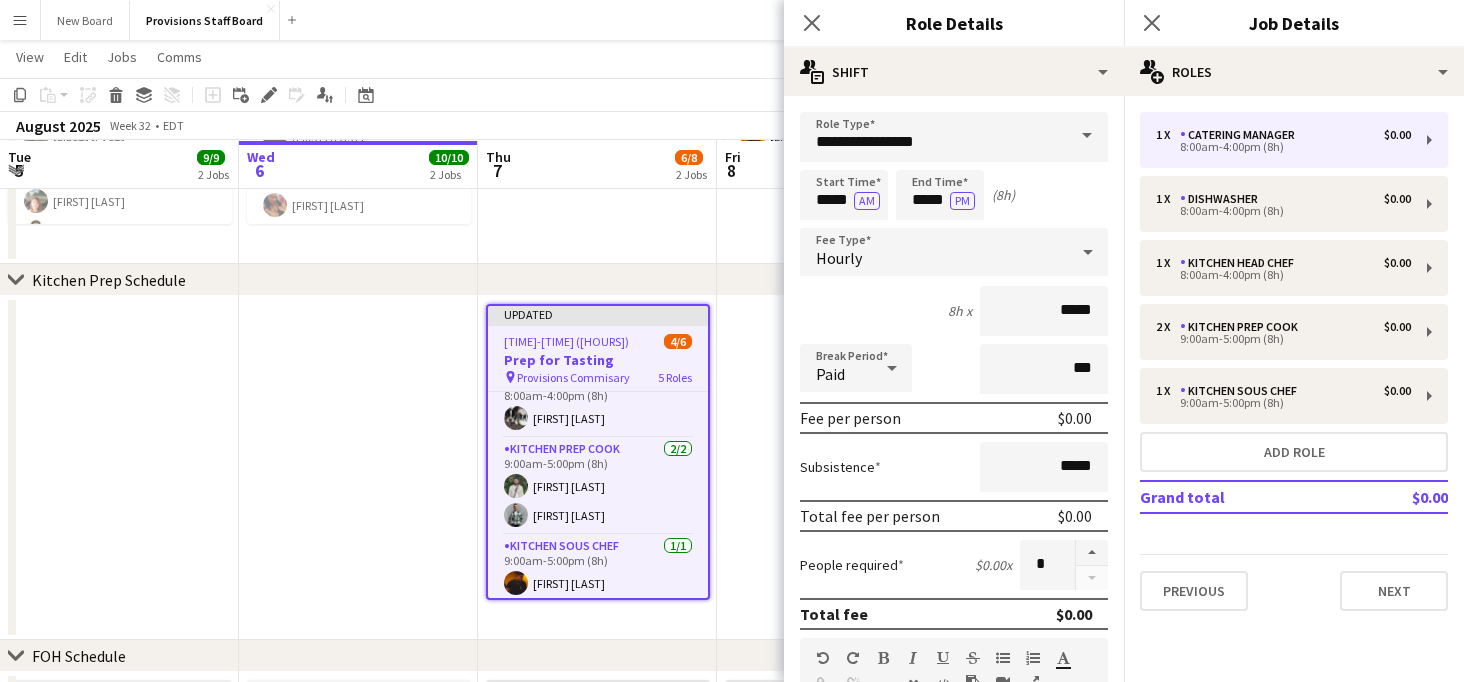 click at bounding box center [1087, 136] 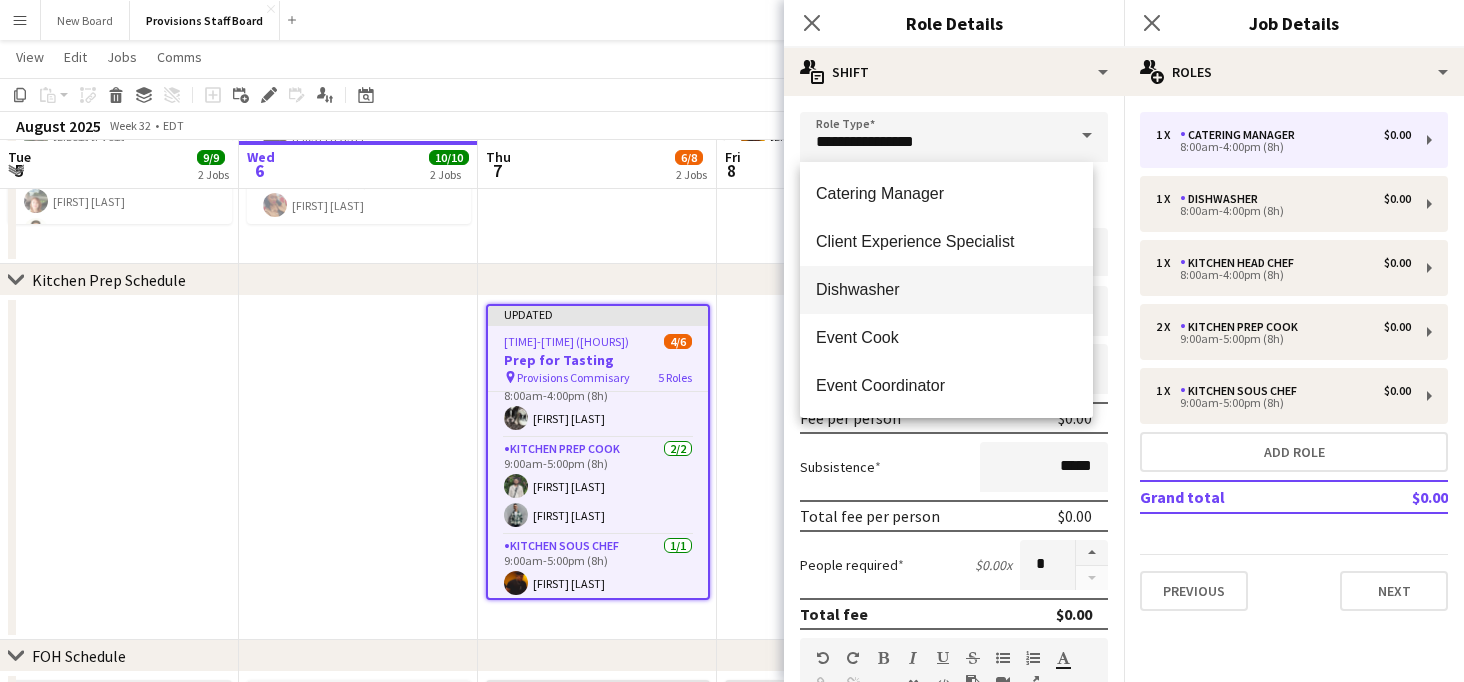 click on "Dishwasher" at bounding box center [946, 289] 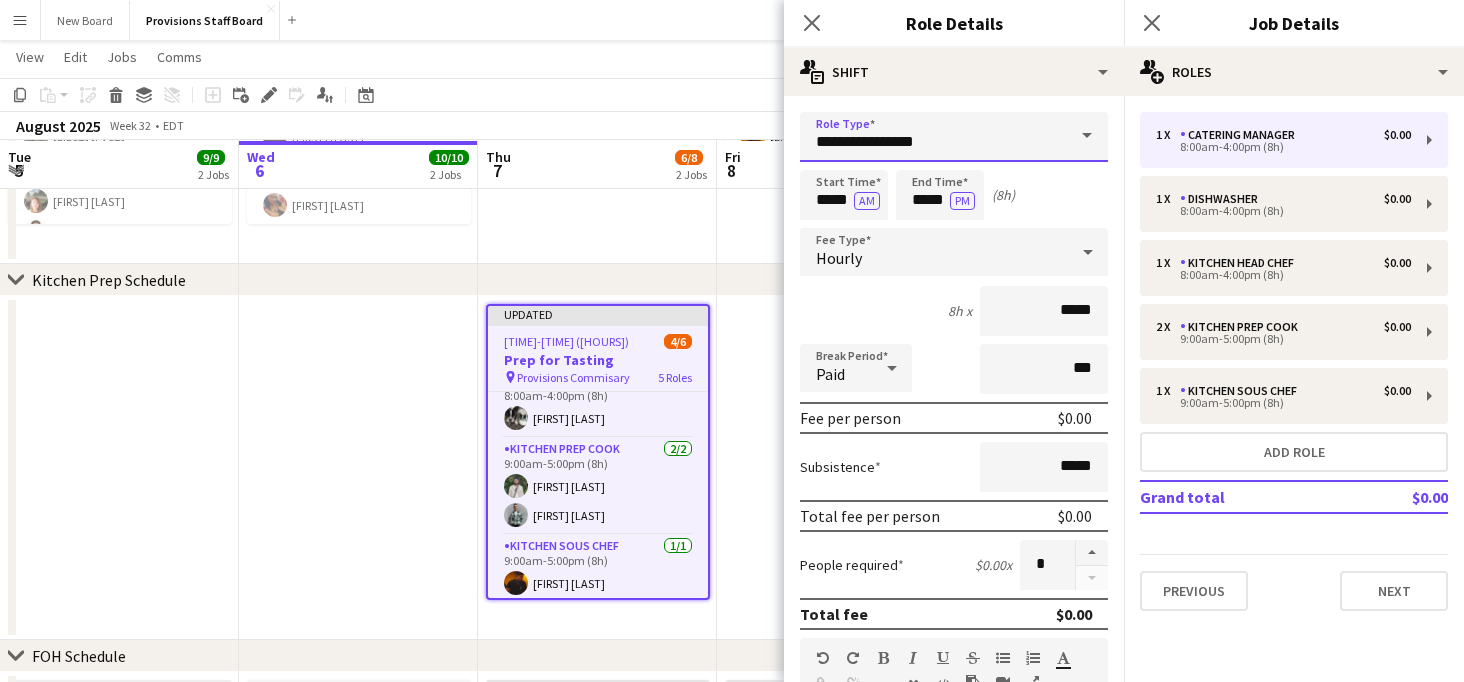 type on "**********" 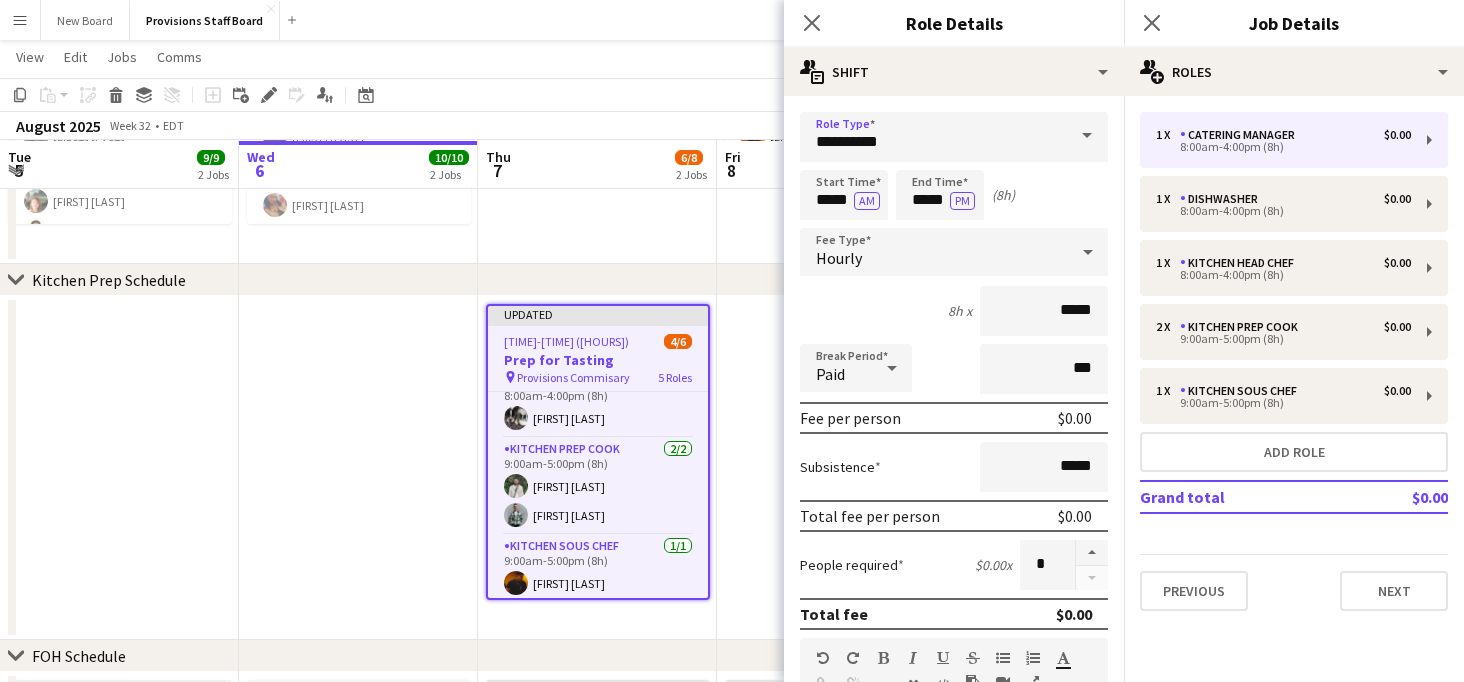 click at bounding box center (597, 92) 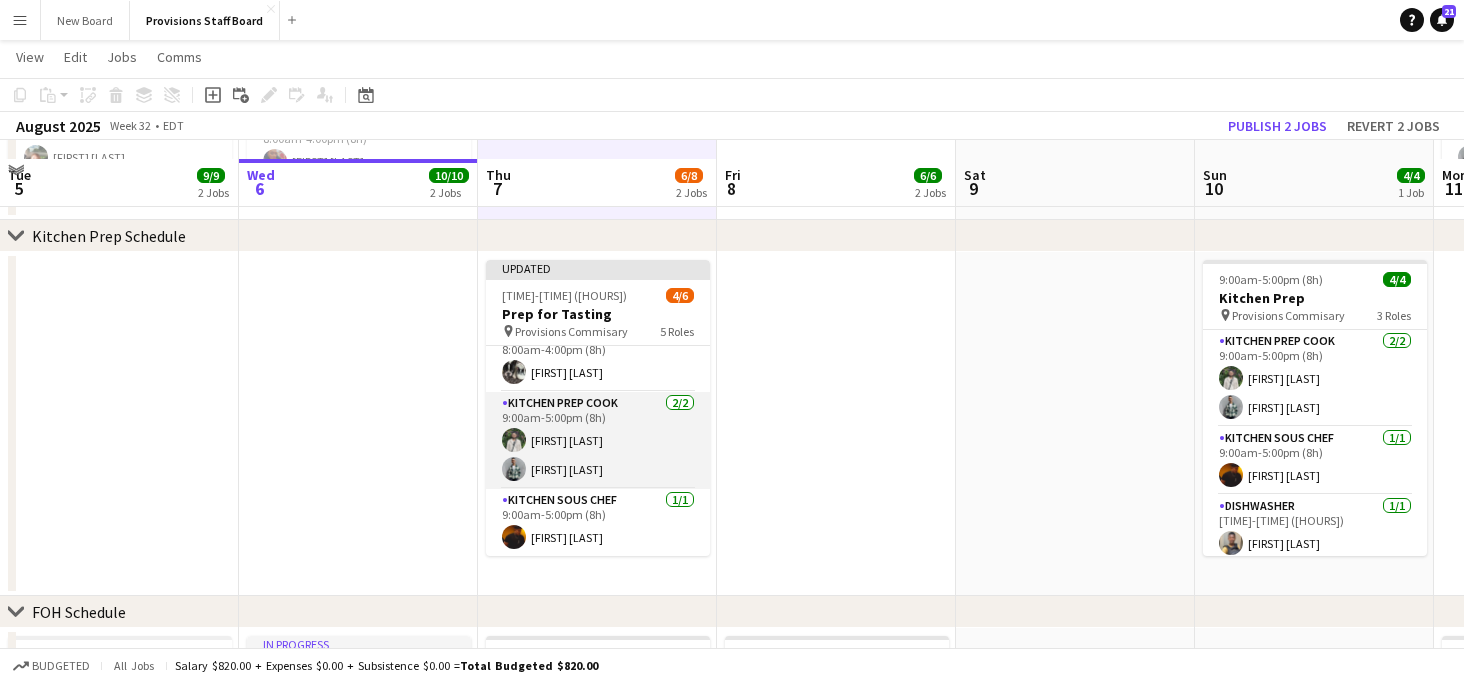 scroll, scrollTop: 348, scrollLeft: 0, axis: vertical 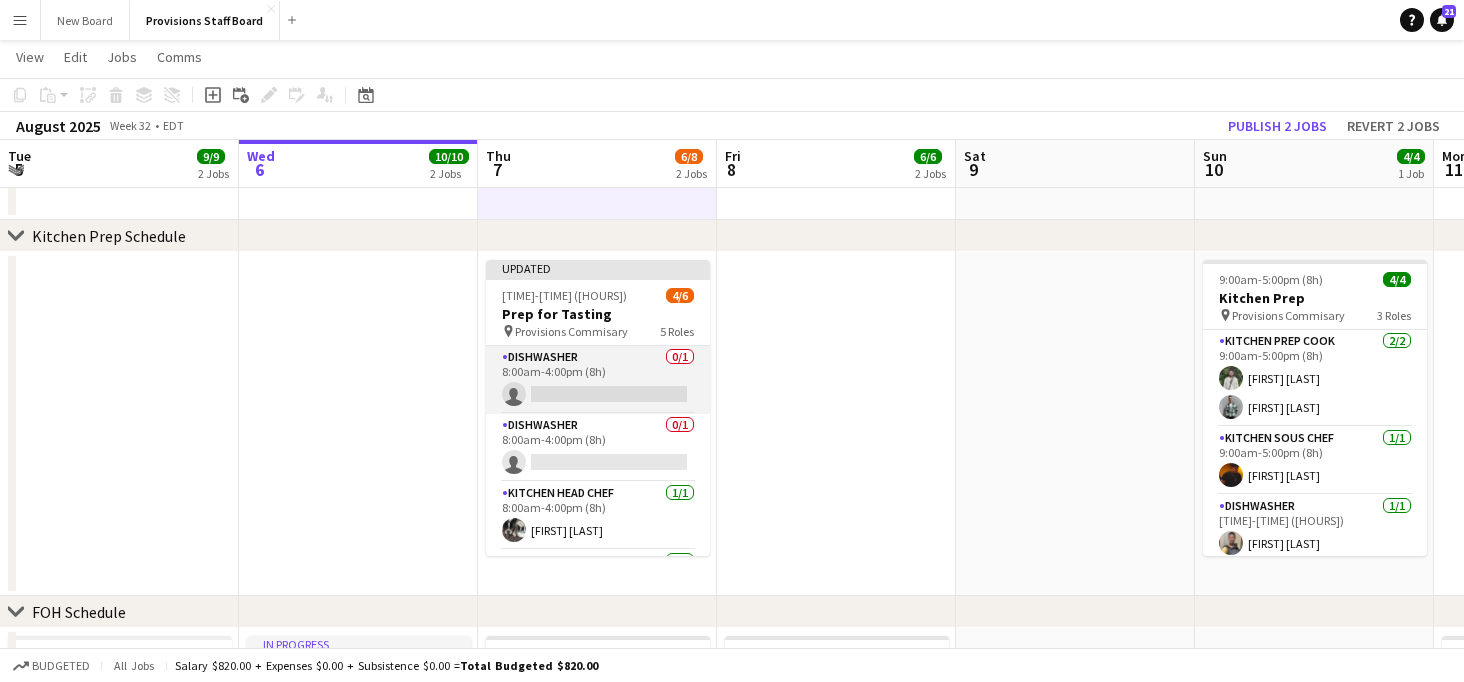 click on "Dishwasher   0/1   8:00am-4:00pm (8h)
single-neutral-actions" at bounding box center [598, 380] 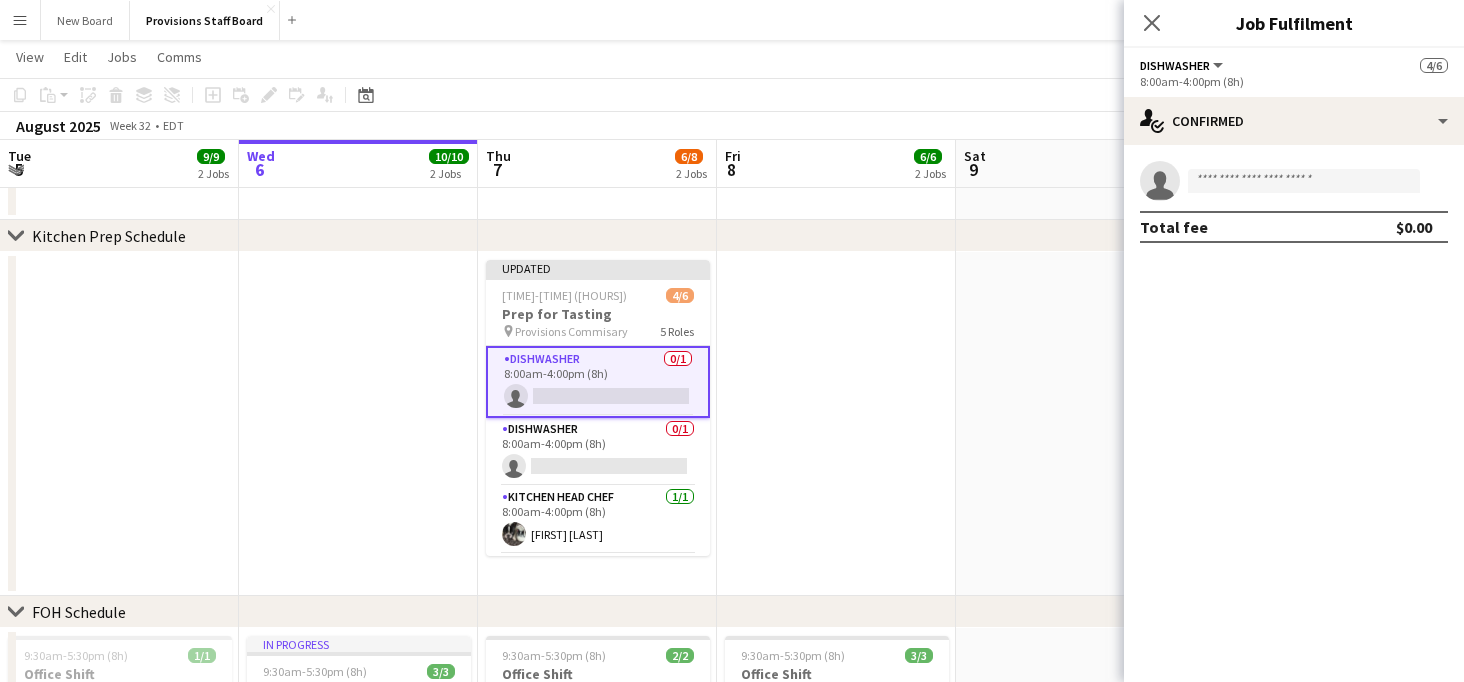 scroll, scrollTop: 2, scrollLeft: 0, axis: vertical 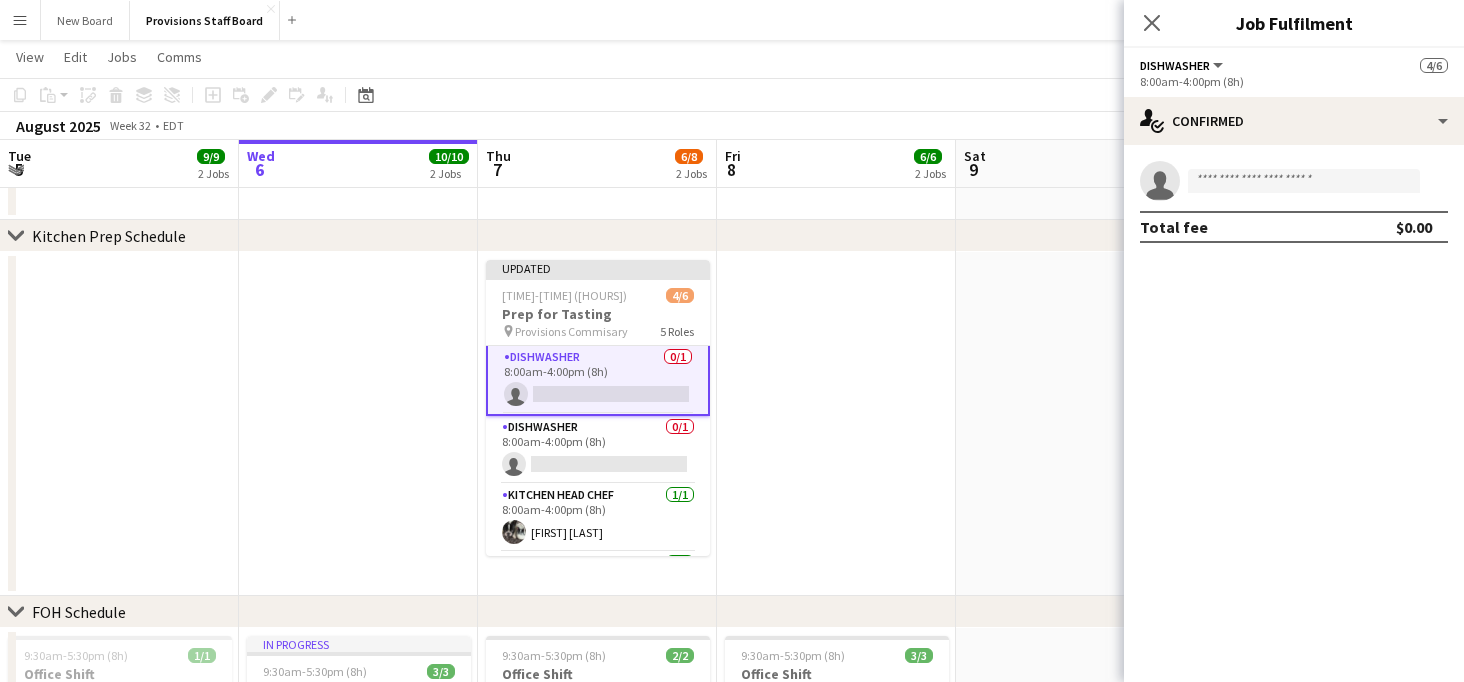 click on "Copy
Paste
Paste   Ctrl+V Paste with crew  Ctrl+Shift+V
Paste linked Job
Delete
Group
Ungroup
Add job
Add linked Job
Edit
Edit linked Job
Applicants
Date picker
AUG 2025 AUG 2025 Monday M Tuesday T Wednesday W Thursday T Friday F Saturday S Sunday S  AUG   1   2   3   4   5   6   7   8   9   10   11   12   13   14   15   16   17   18   19   20   21   22   23   24   25   26   27   28   29   30   31
Comparison range
Comparison range
Today" 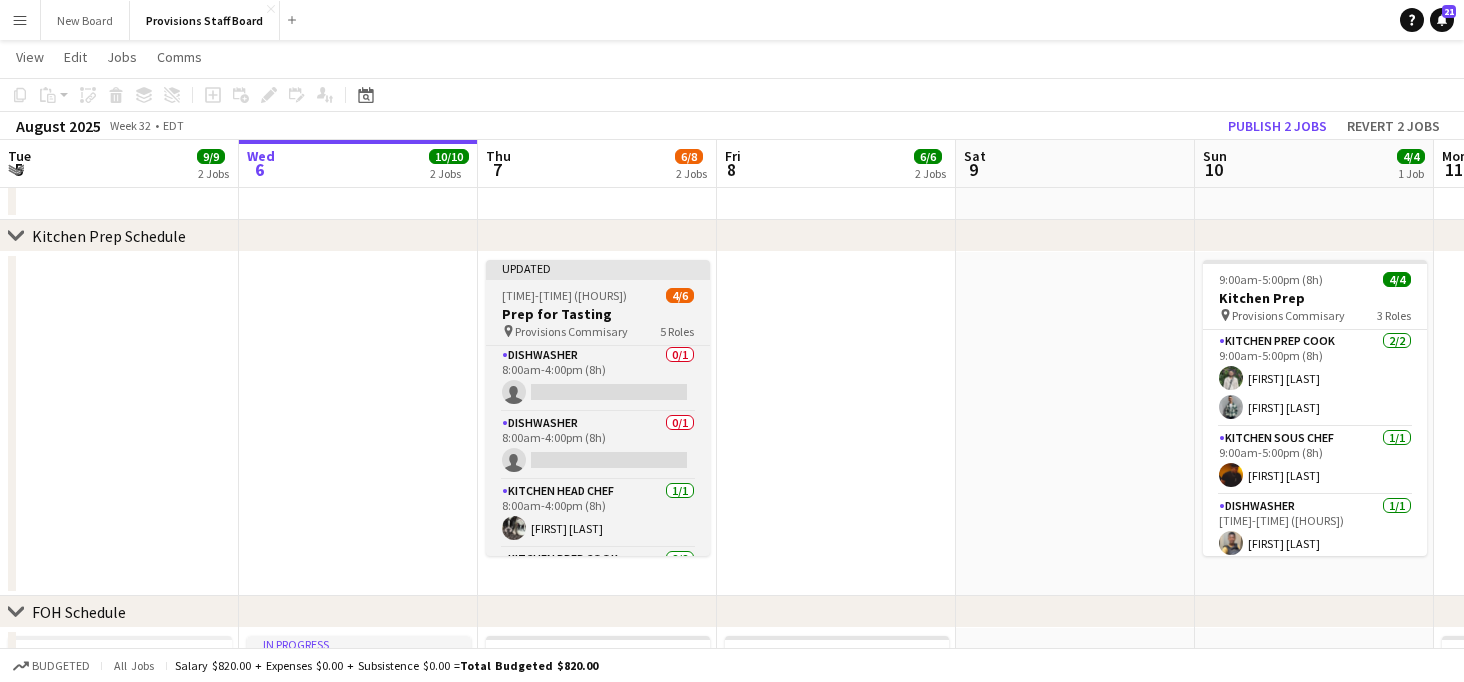 scroll, scrollTop: 0, scrollLeft: 0, axis: both 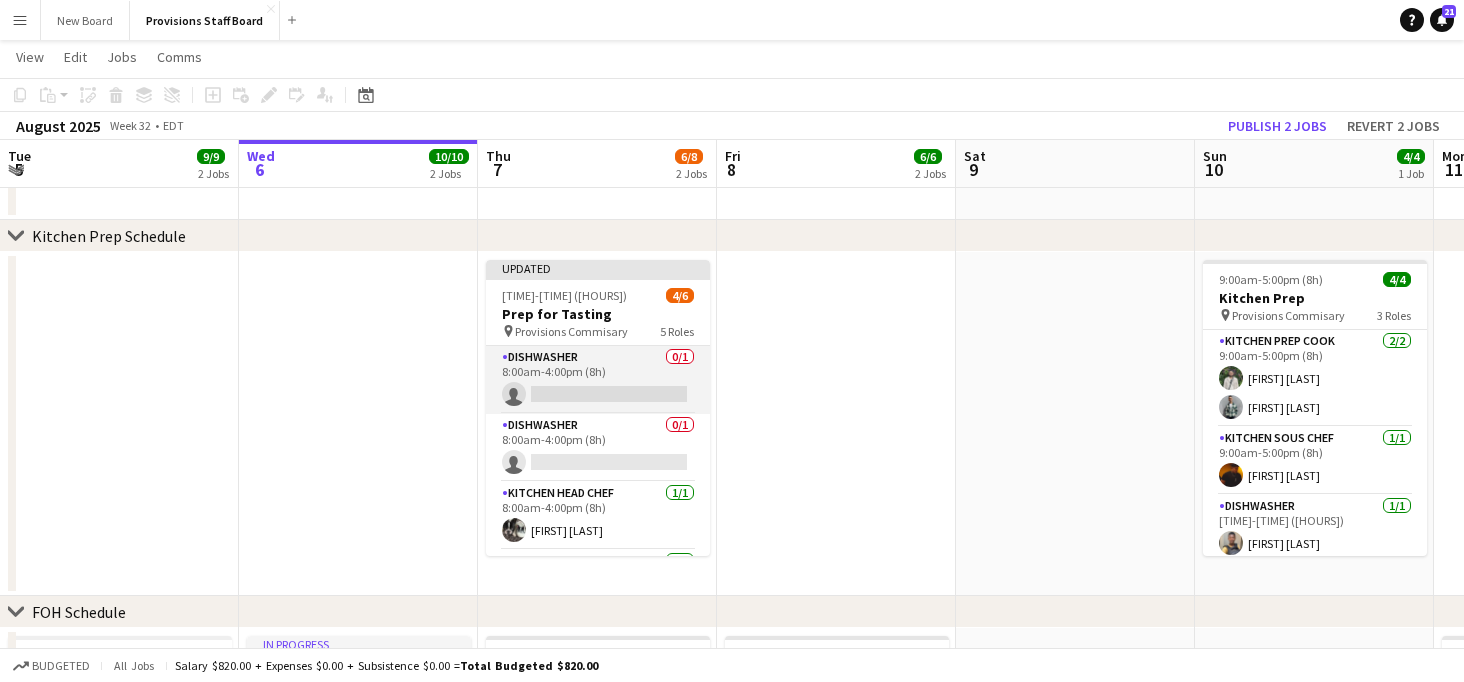 click on "Dishwasher   0/1   8:00am-4:00pm (8h)
single-neutral-actions" at bounding box center (598, 380) 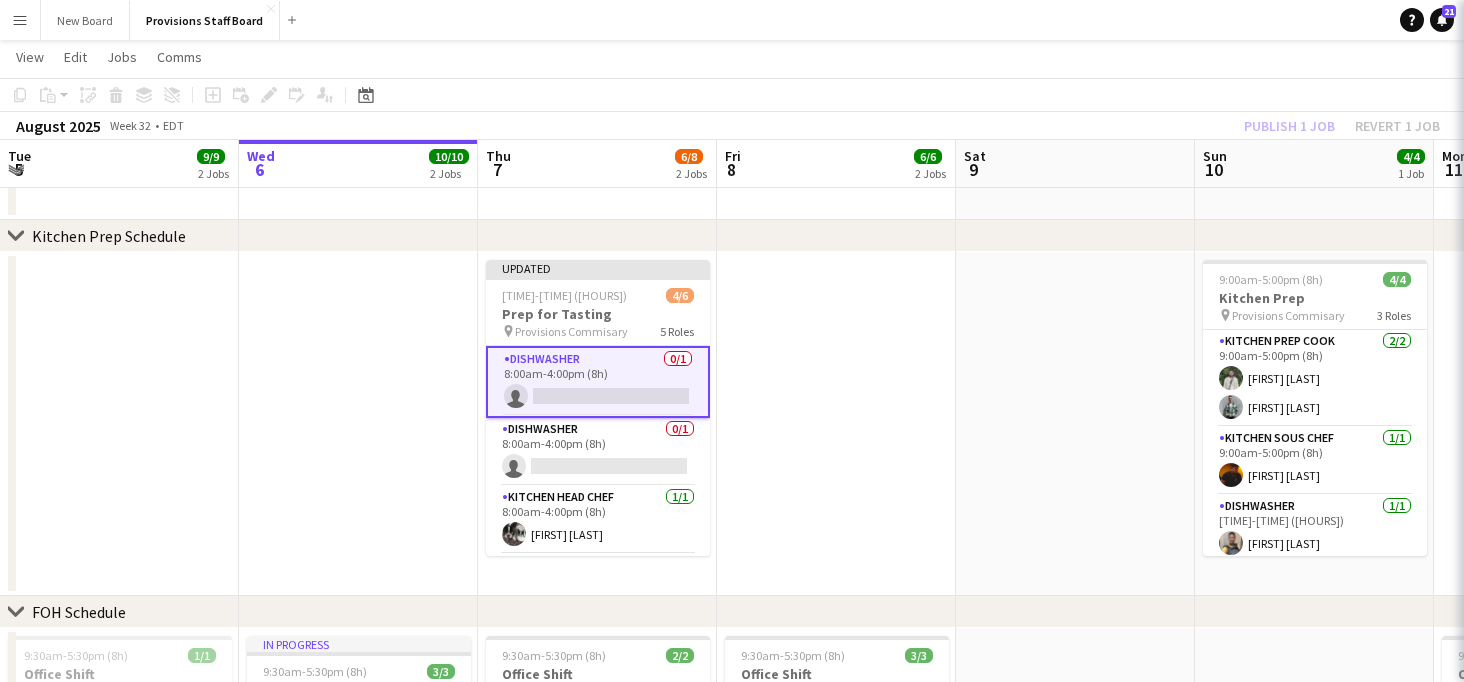 scroll, scrollTop: 2, scrollLeft: 0, axis: vertical 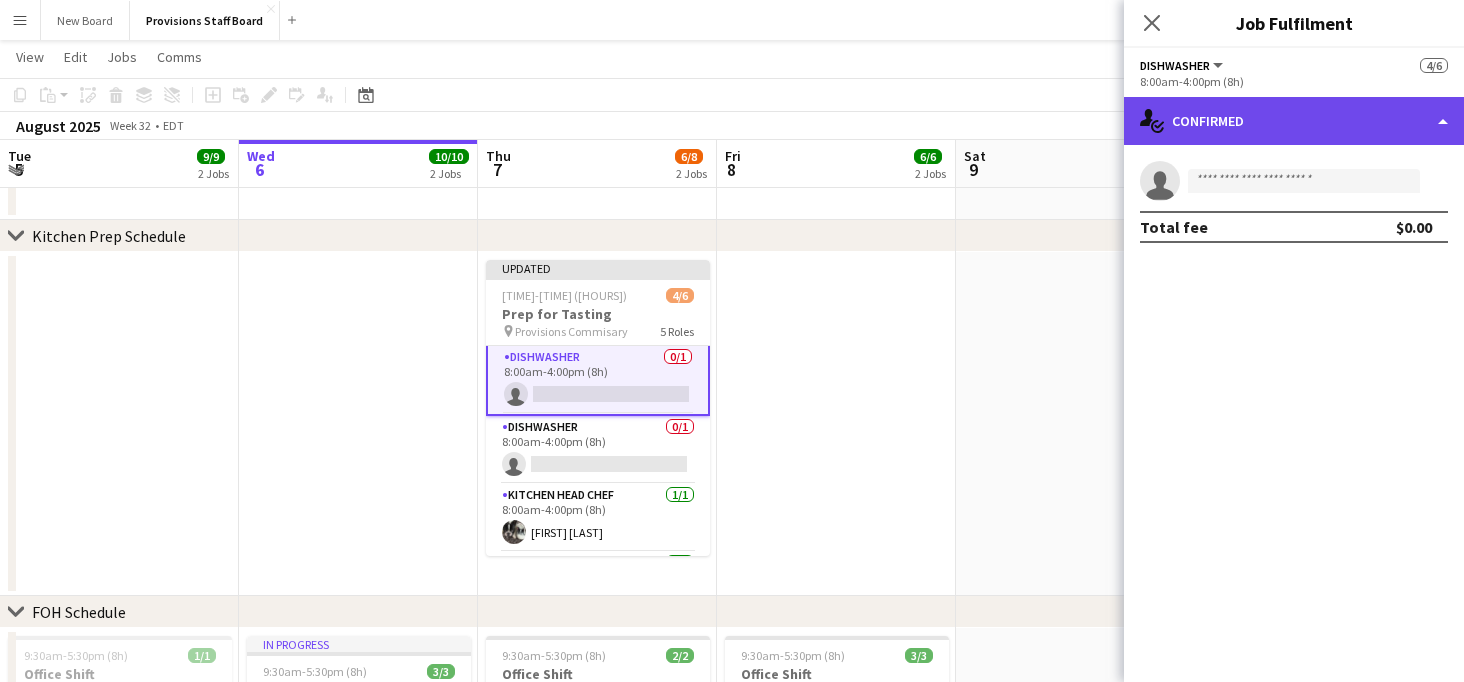 click on "single-neutral-actions-check-2" 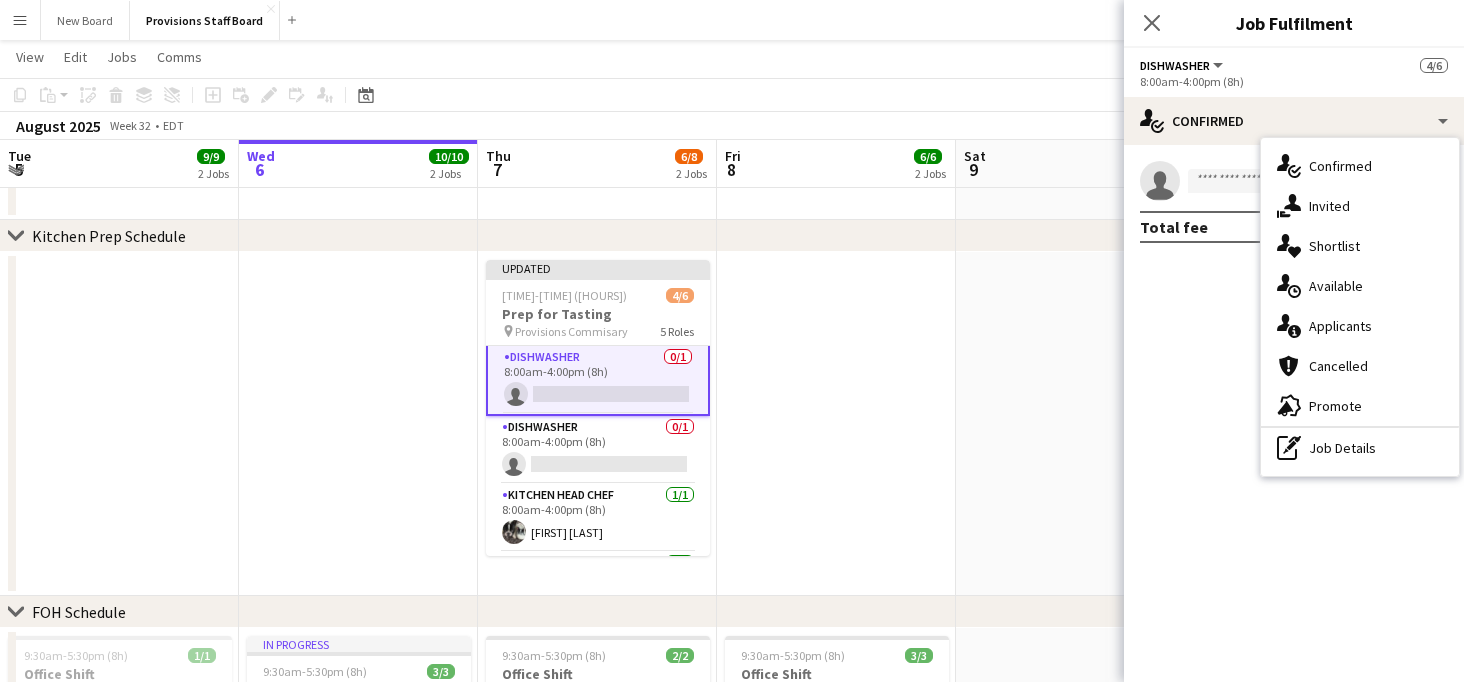 click at bounding box center (1075, 424) 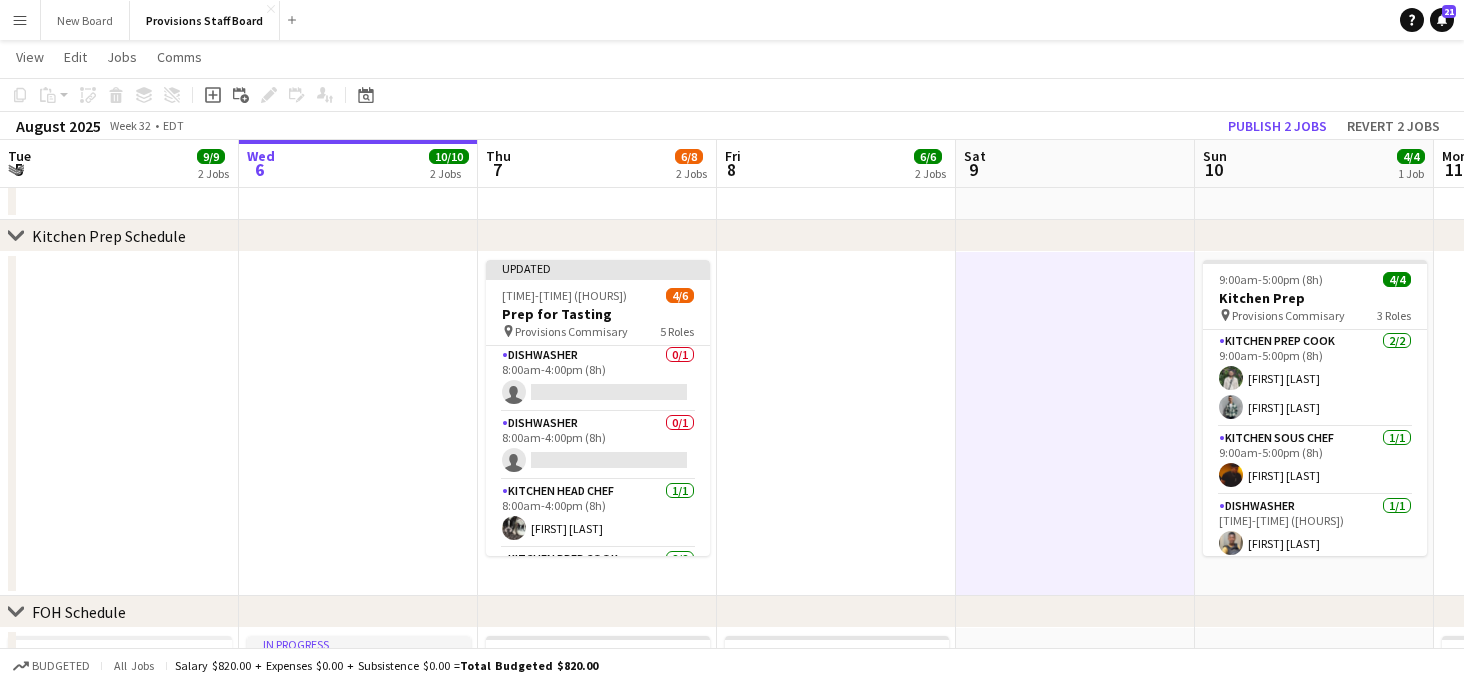 scroll, scrollTop: 0, scrollLeft: 0, axis: both 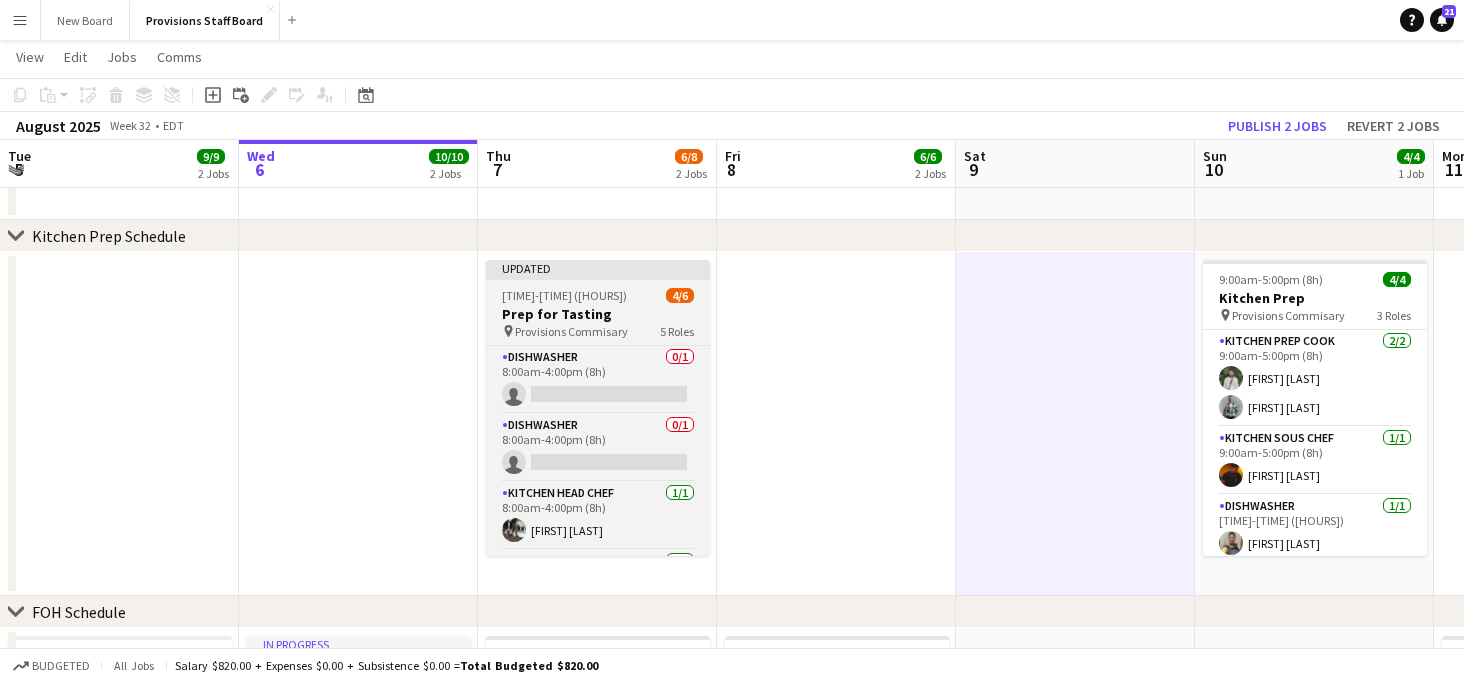 click on "Prep for Tasting" at bounding box center [598, 314] 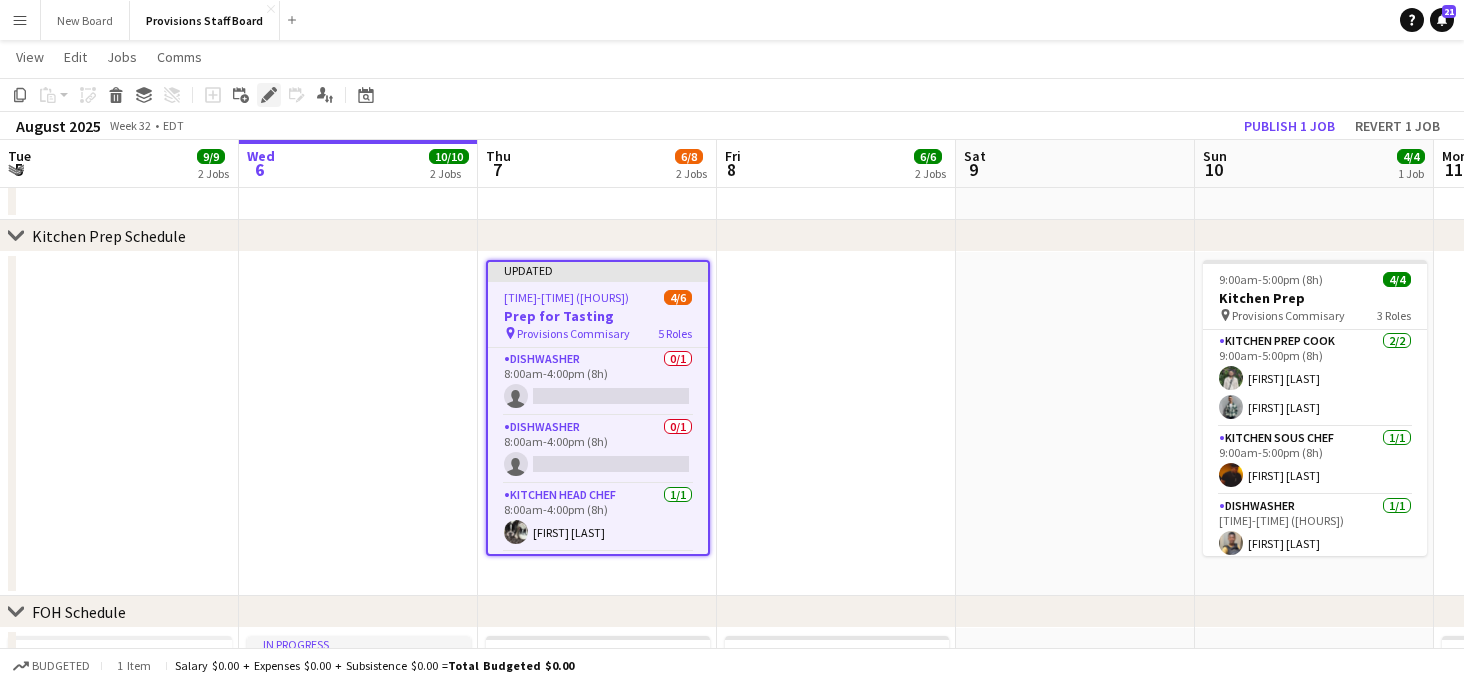 click on "Edit" 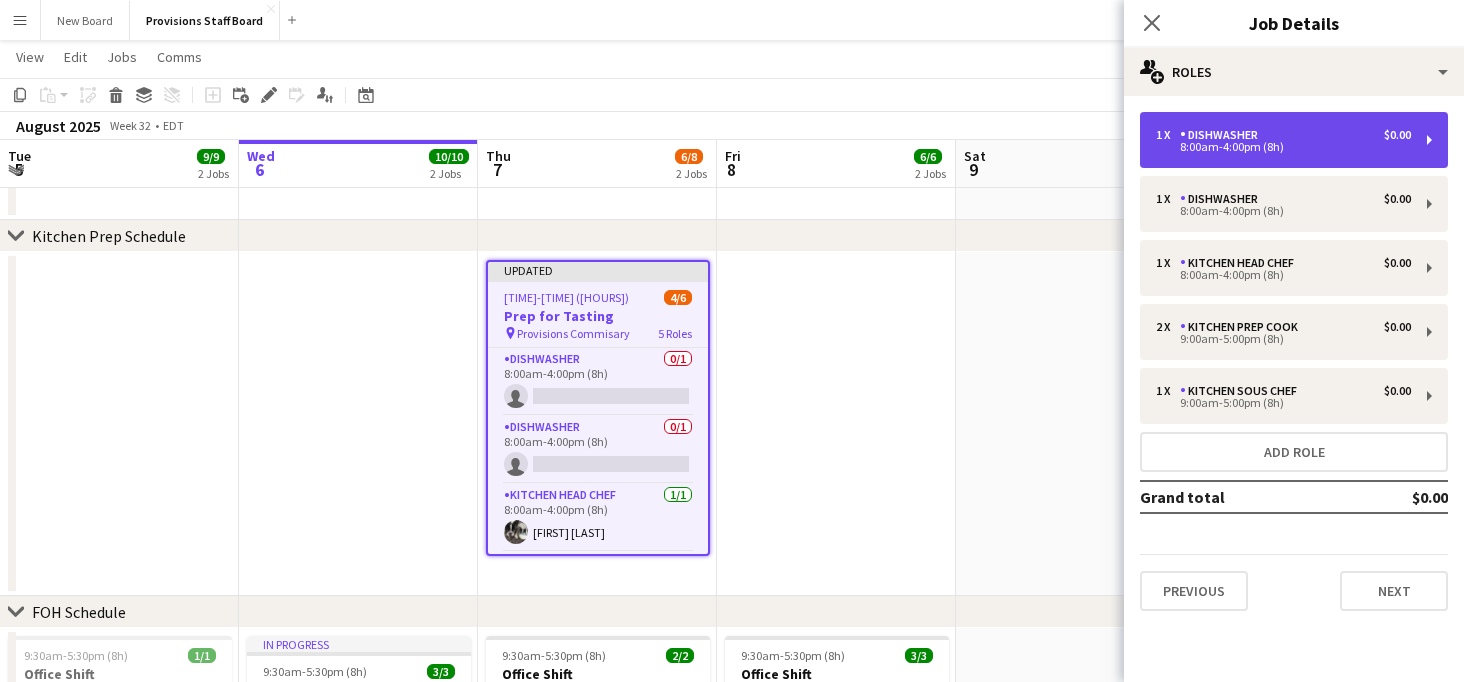 click on "Dishwasher" at bounding box center (1223, 135) 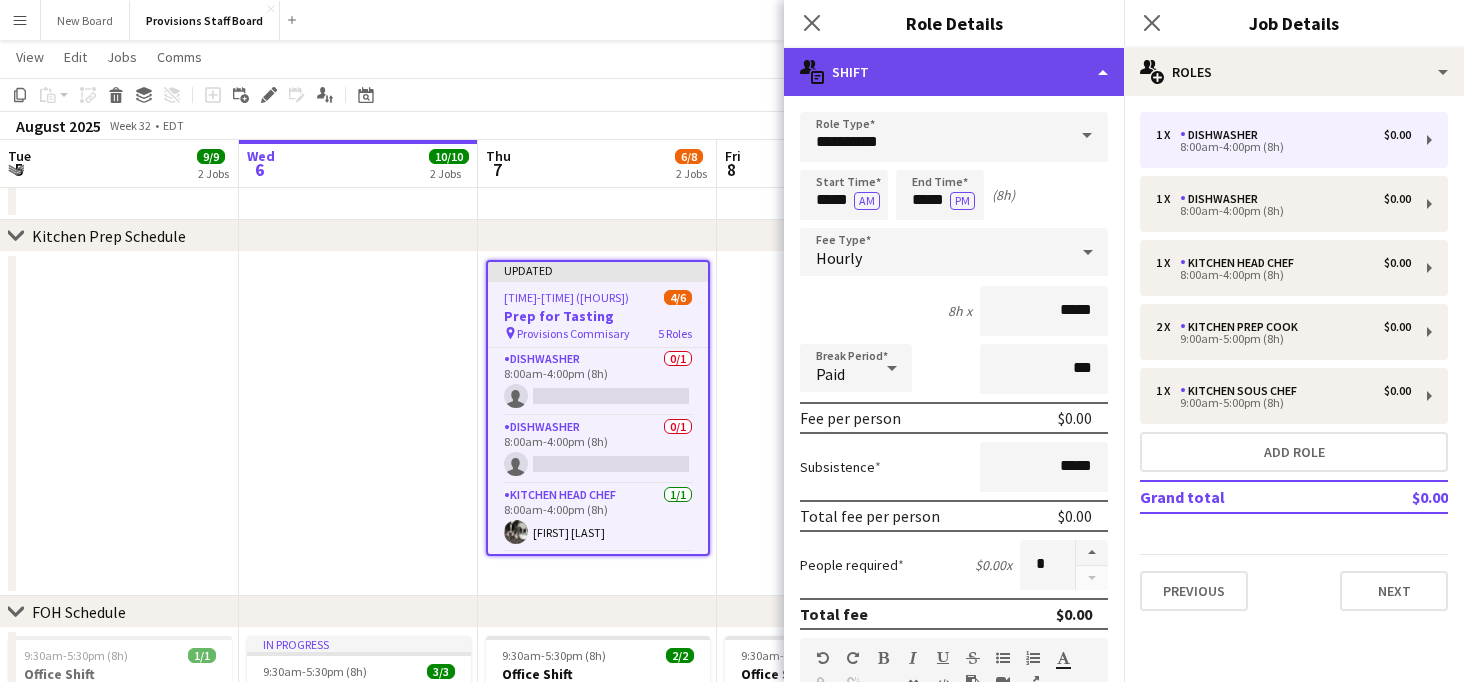 click on "multiple-actions-text" 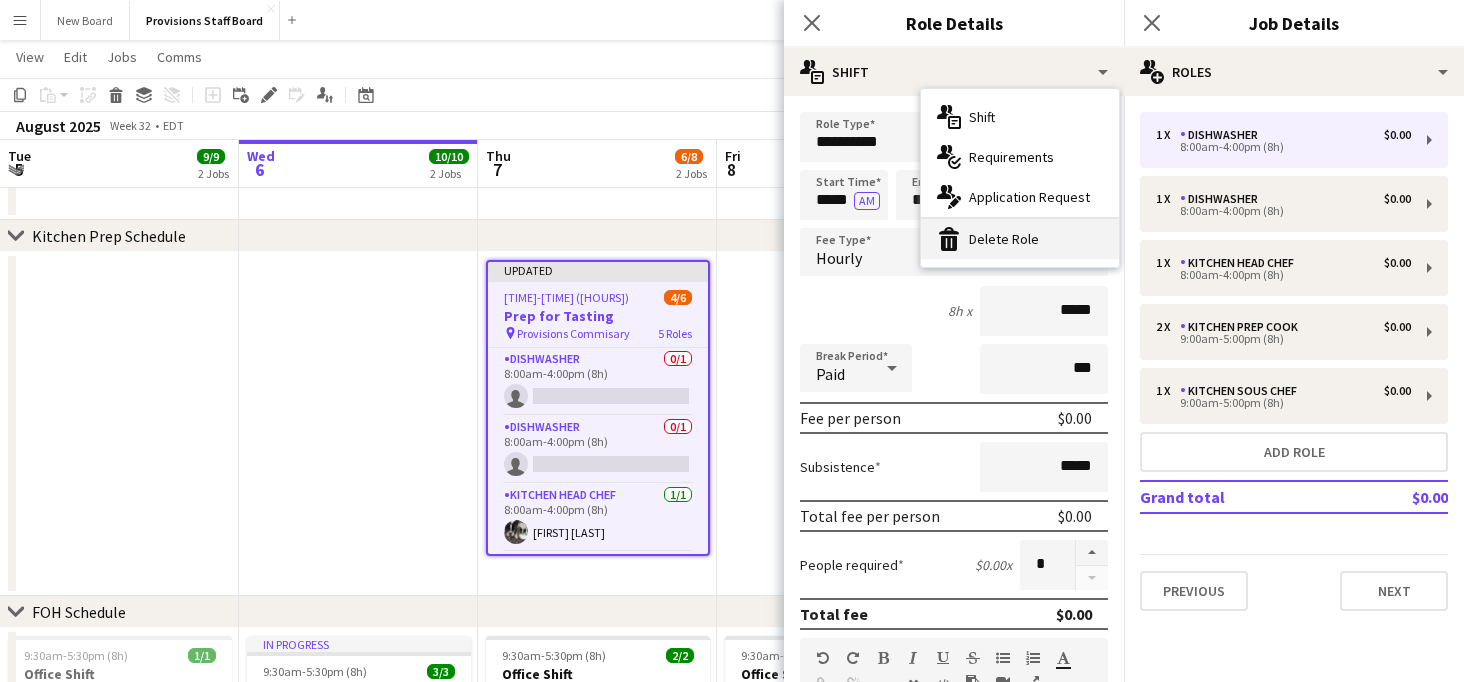click on "bin-2
Delete Role" at bounding box center [1020, 239] 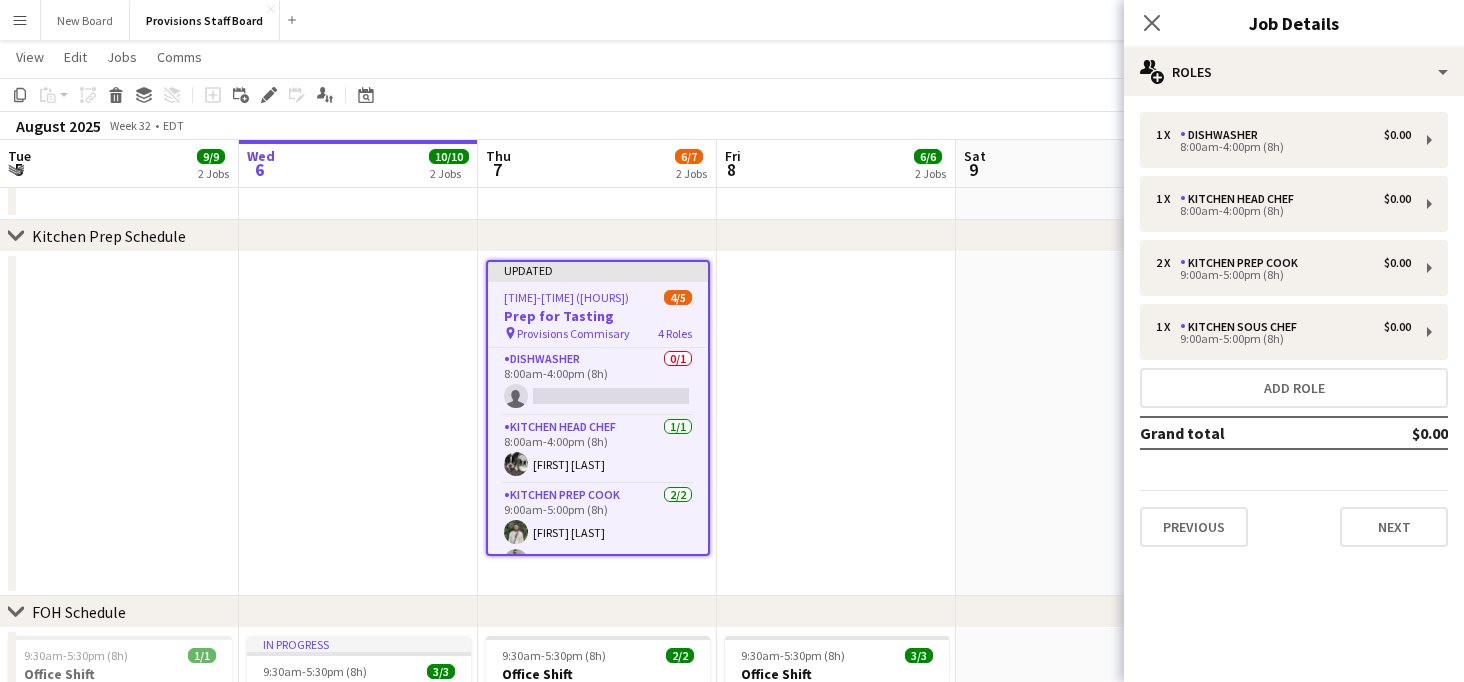 click at bounding box center [836, 424] 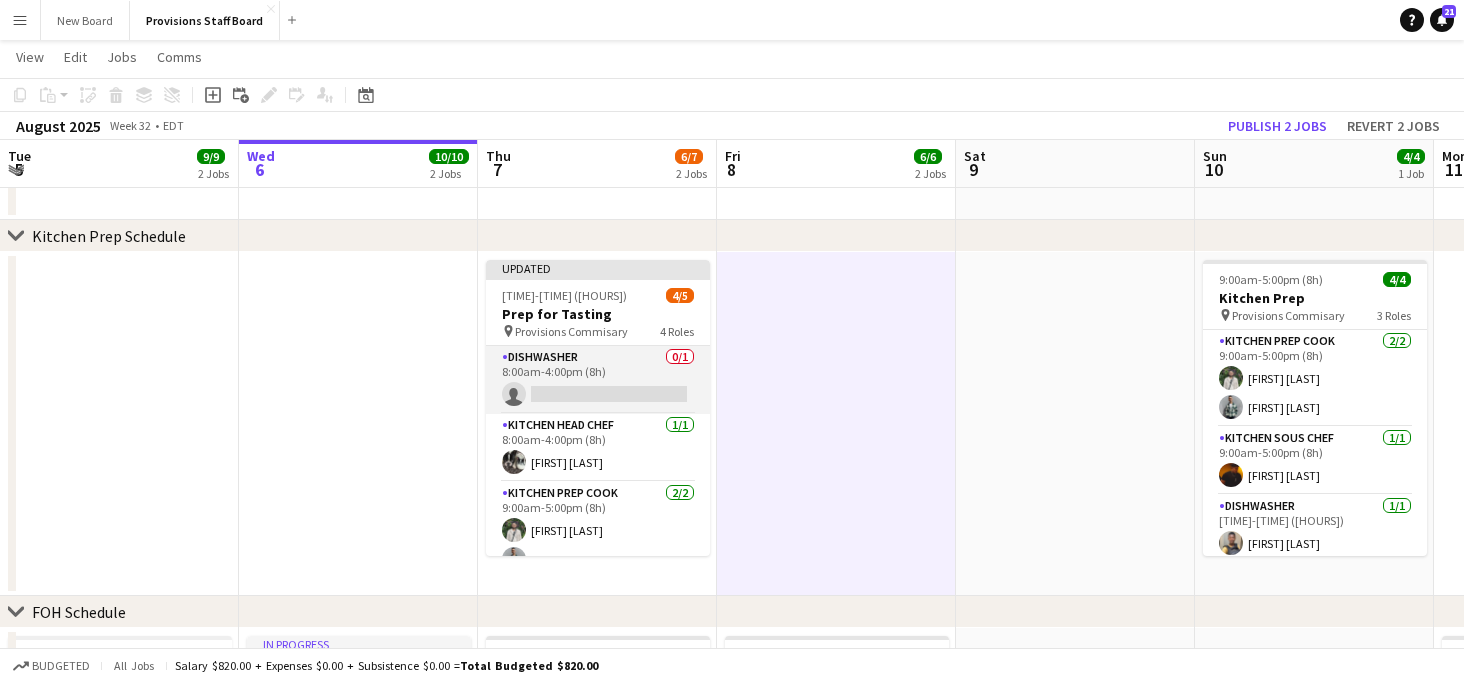 click on "Dishwasher   0/1   8:00am-4:00pm (8h)
single-neutral-actions" at bounding box center (598, 380) 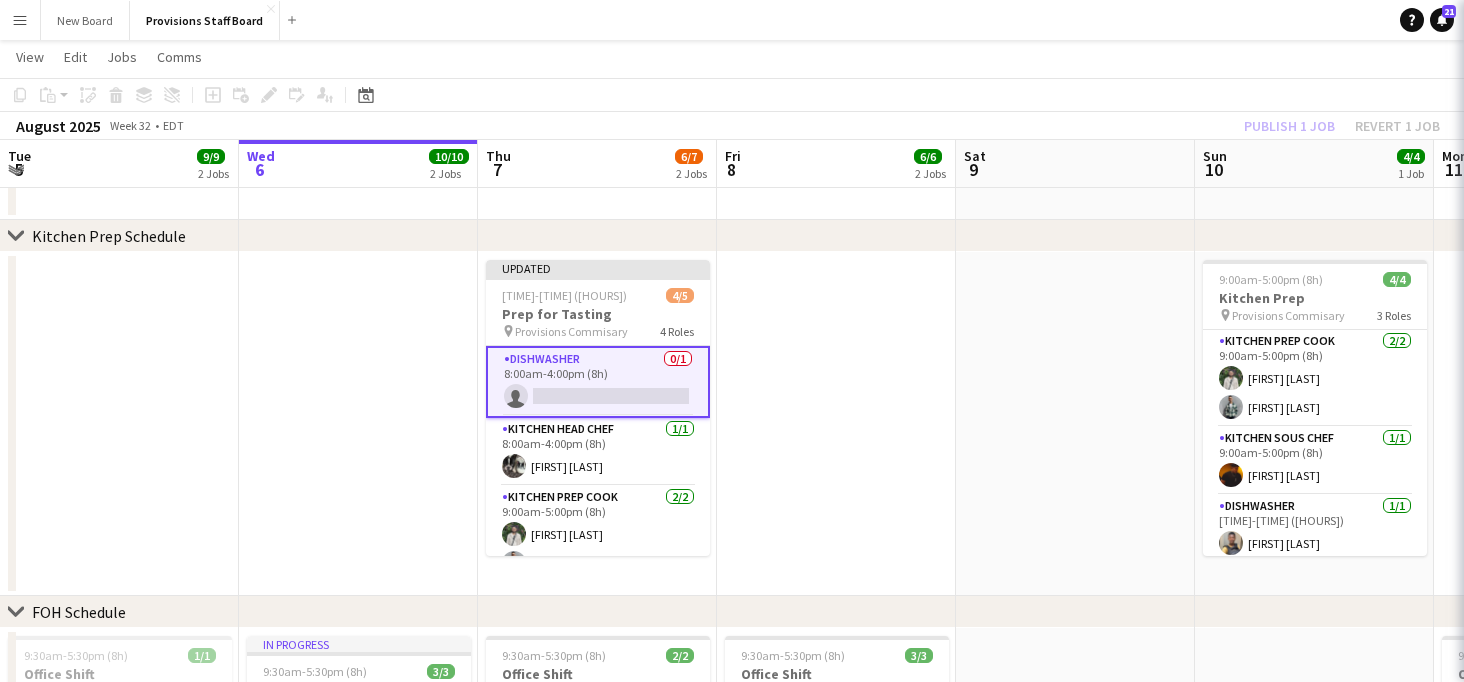 scroll, scrollTop: 2, scrollLeft: 0, axis: vertical 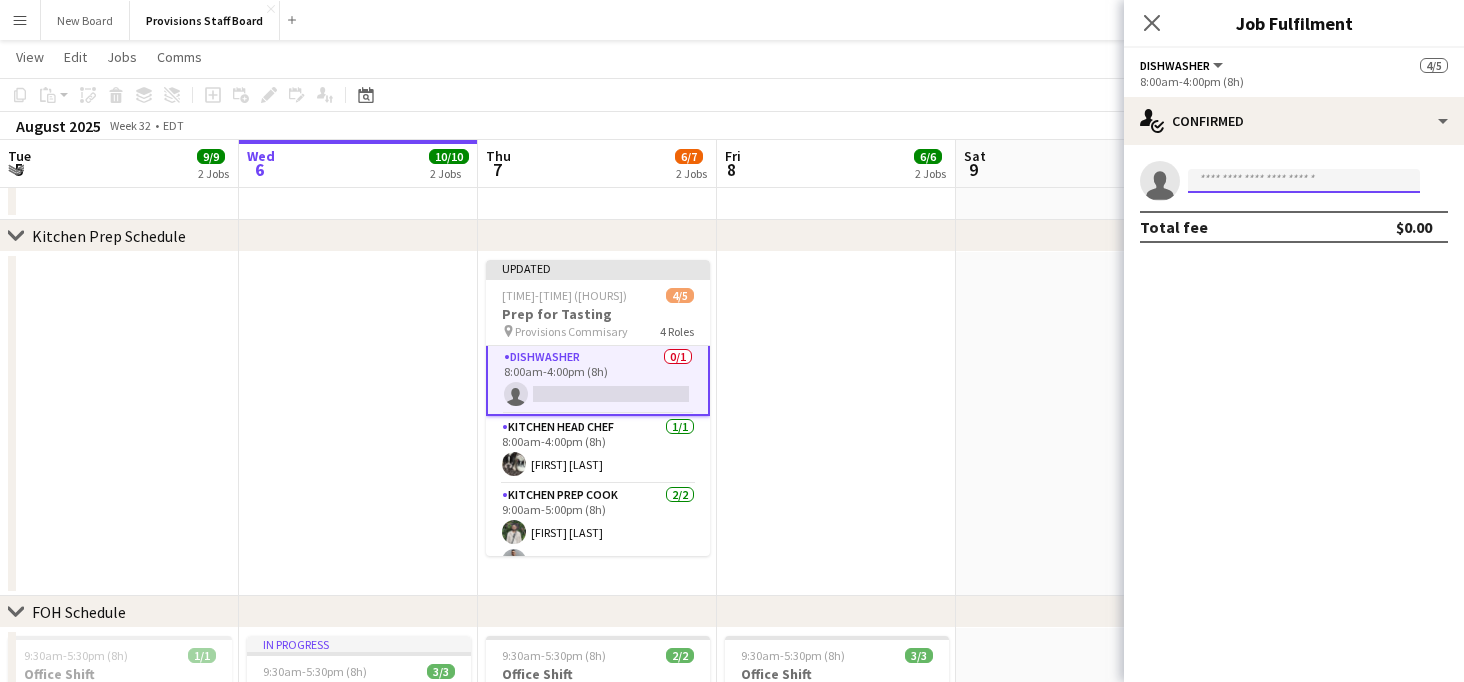 click at bounding box center [1304, 181] 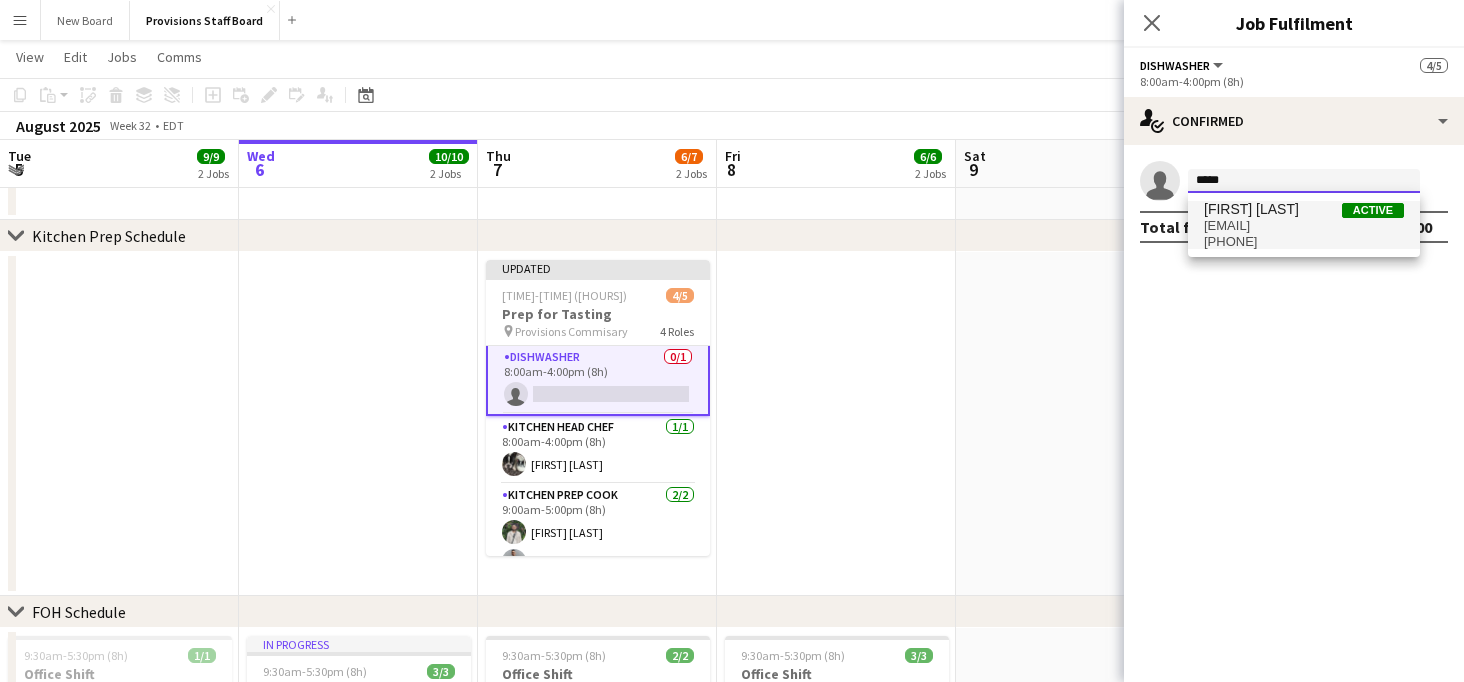 type on "*****" 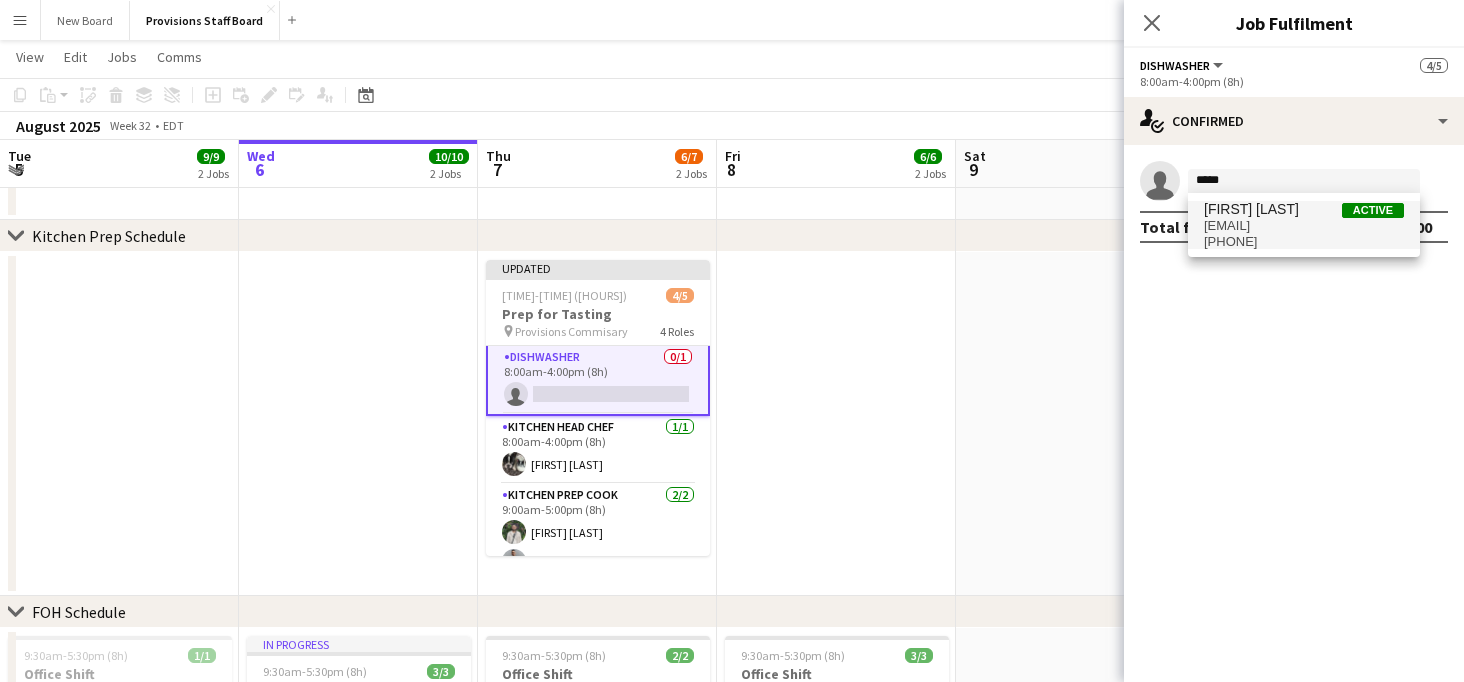 click on "[FIRST] [LAST]" at bounding box center [1251, 209] 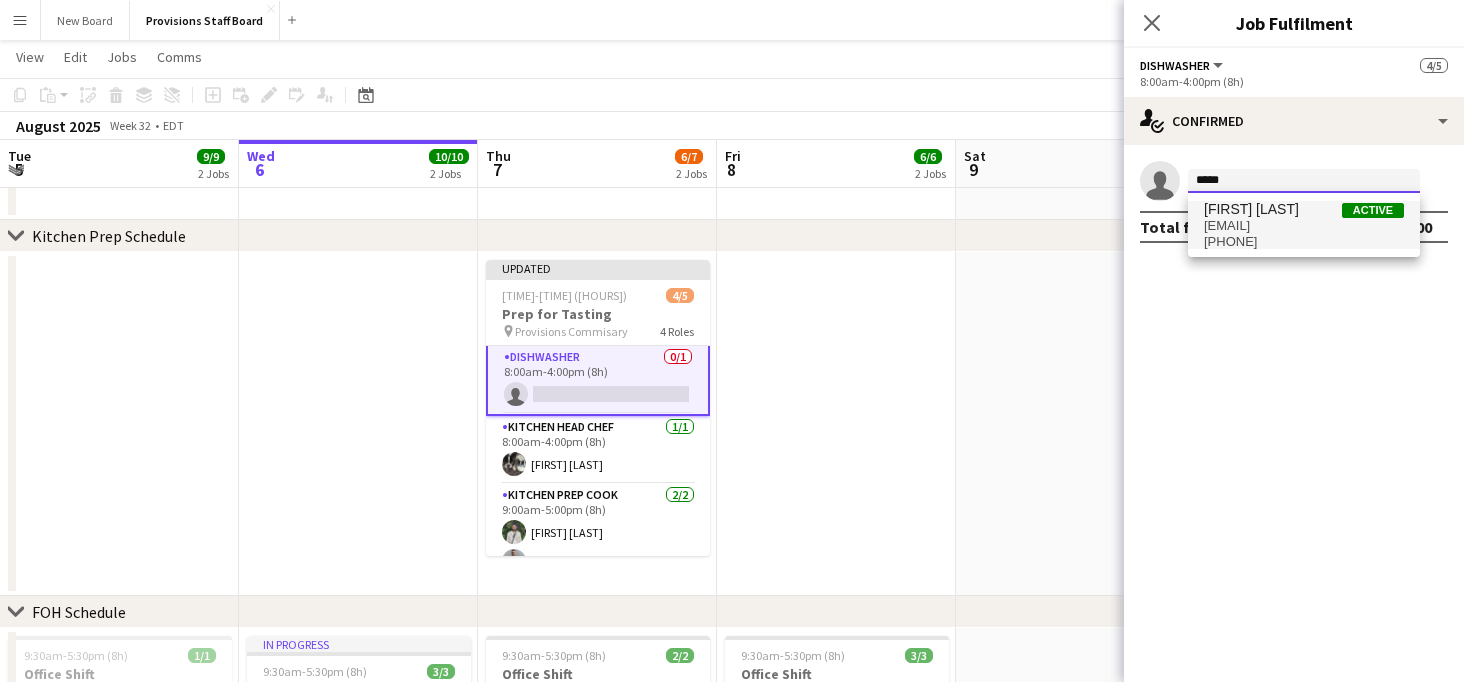 type 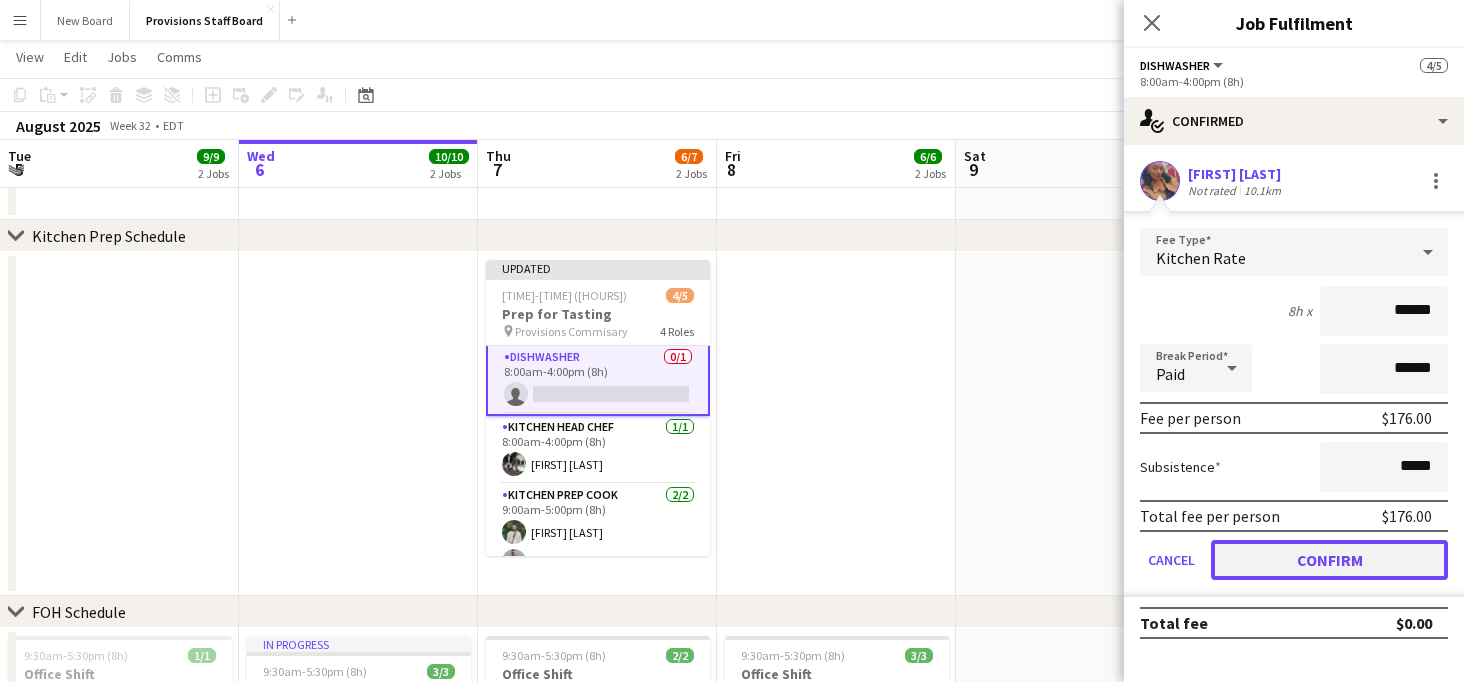 click on "Confirm" at bounding box center (1329, 560) 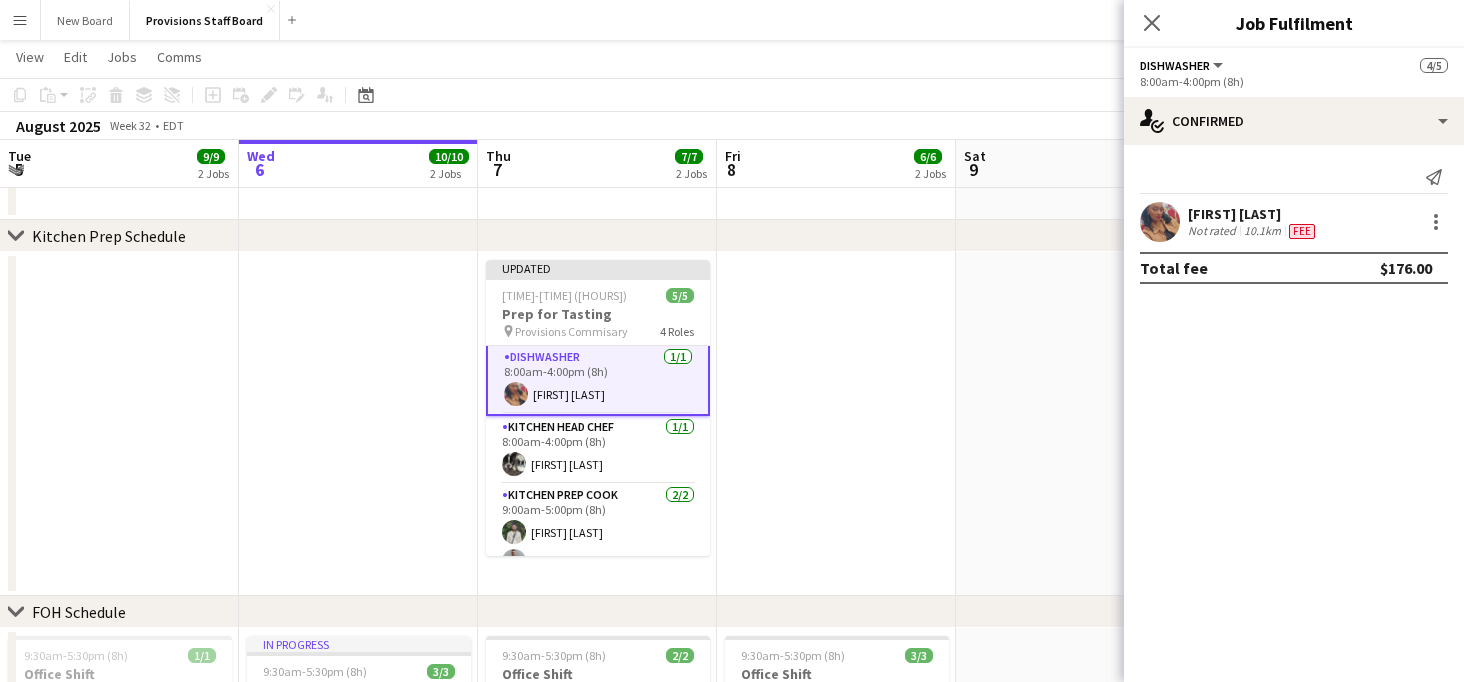click at bounding box center [1075, 424] 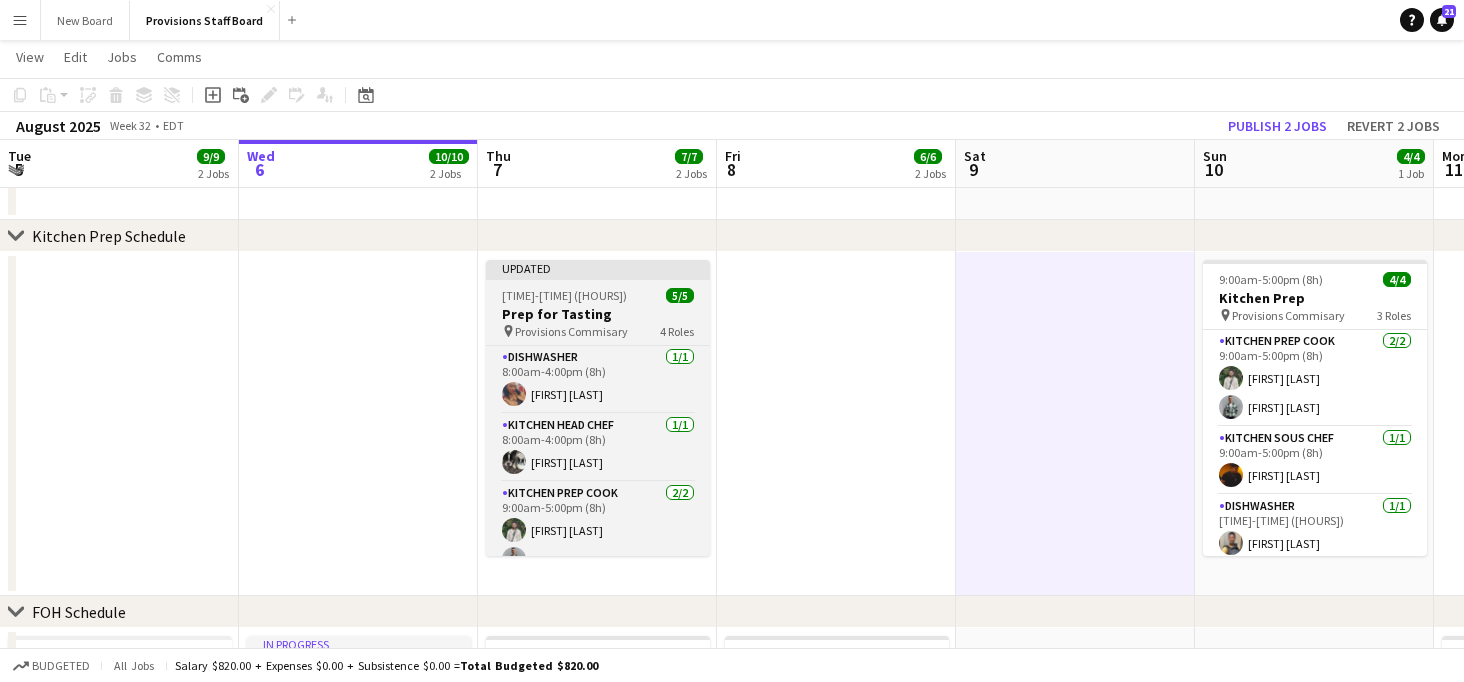 click on "8:00am-5:00pm (9h)" at bounding box center (564, 295) 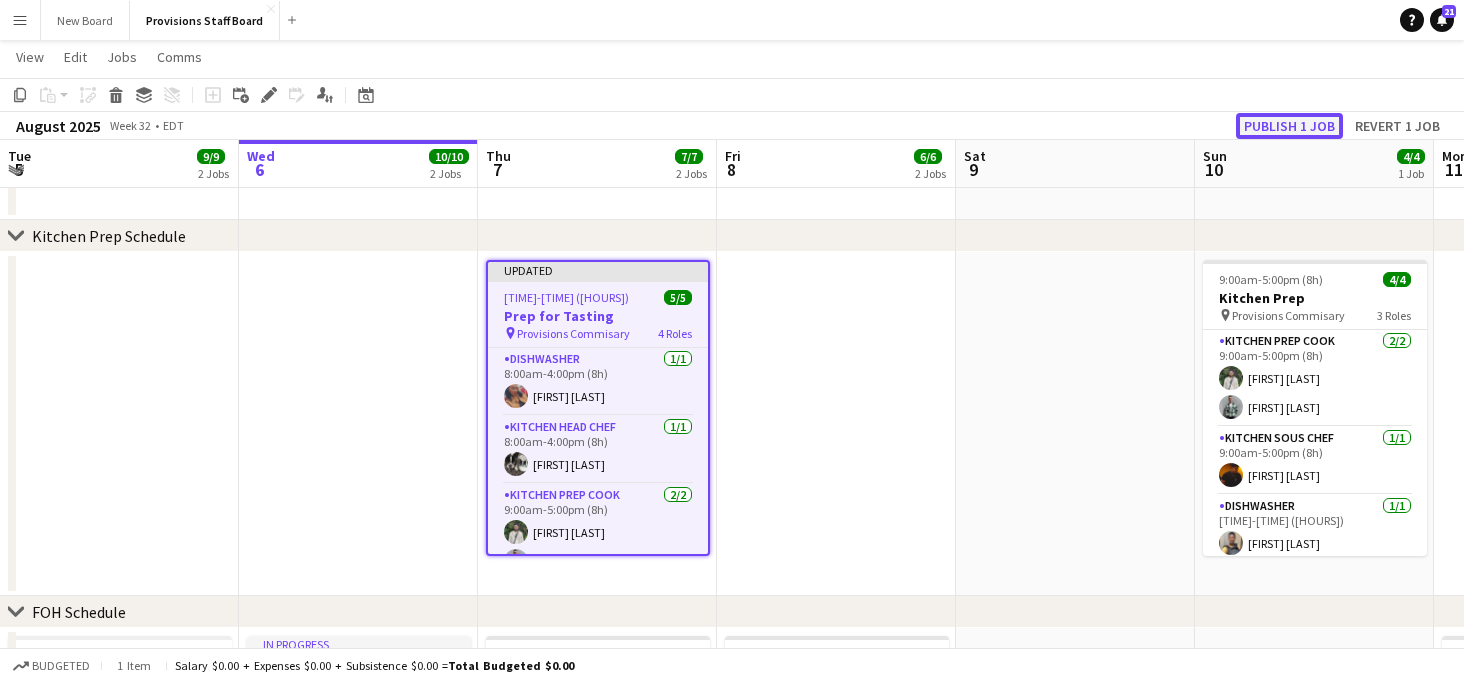 click on "Publish 1 job" 